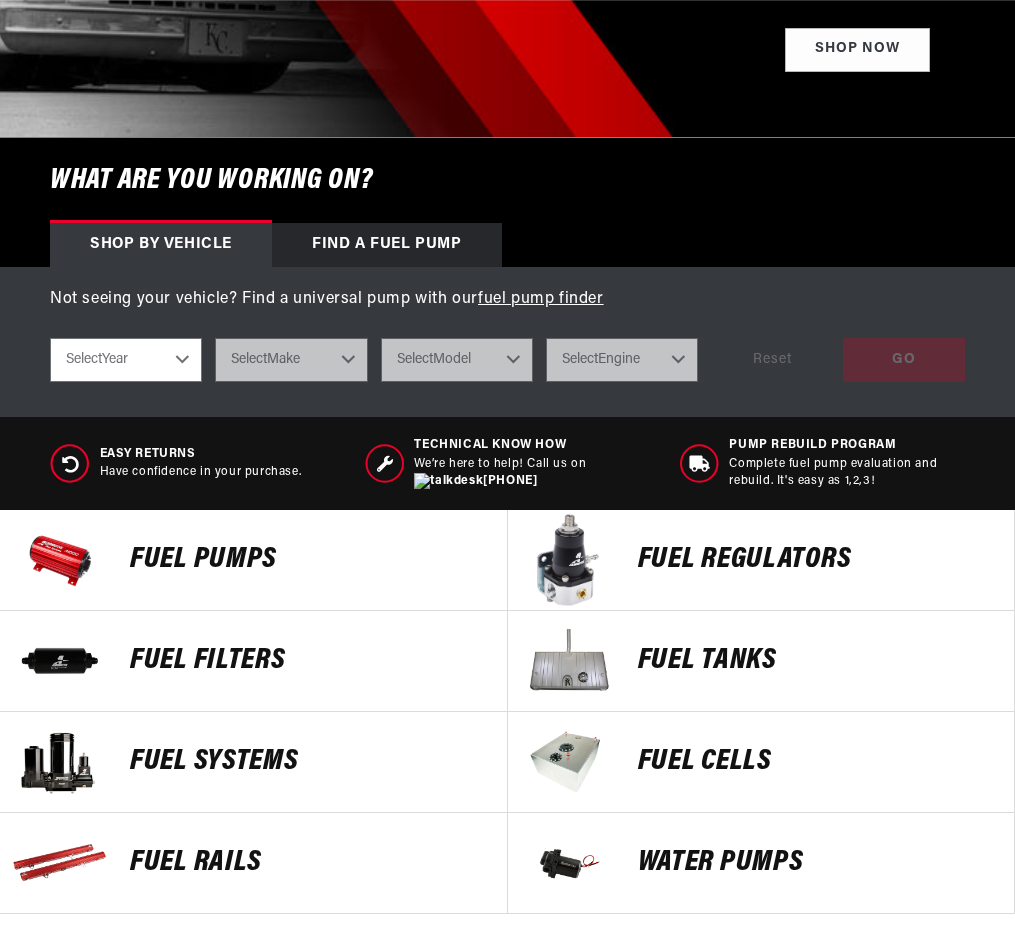 scroll, scrollTop: 600, scrollLeft: 0, axis: vertical 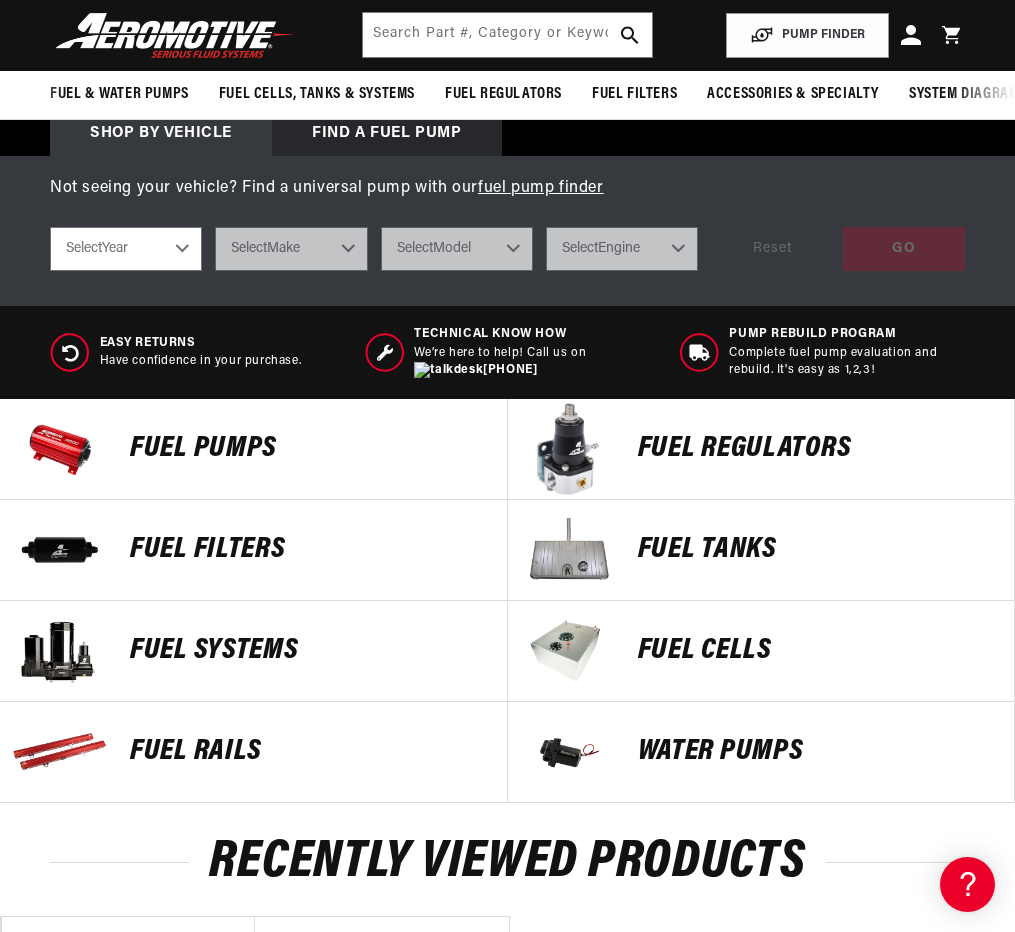 click on "Fuel Pumps" at bounding box center (308, 449) 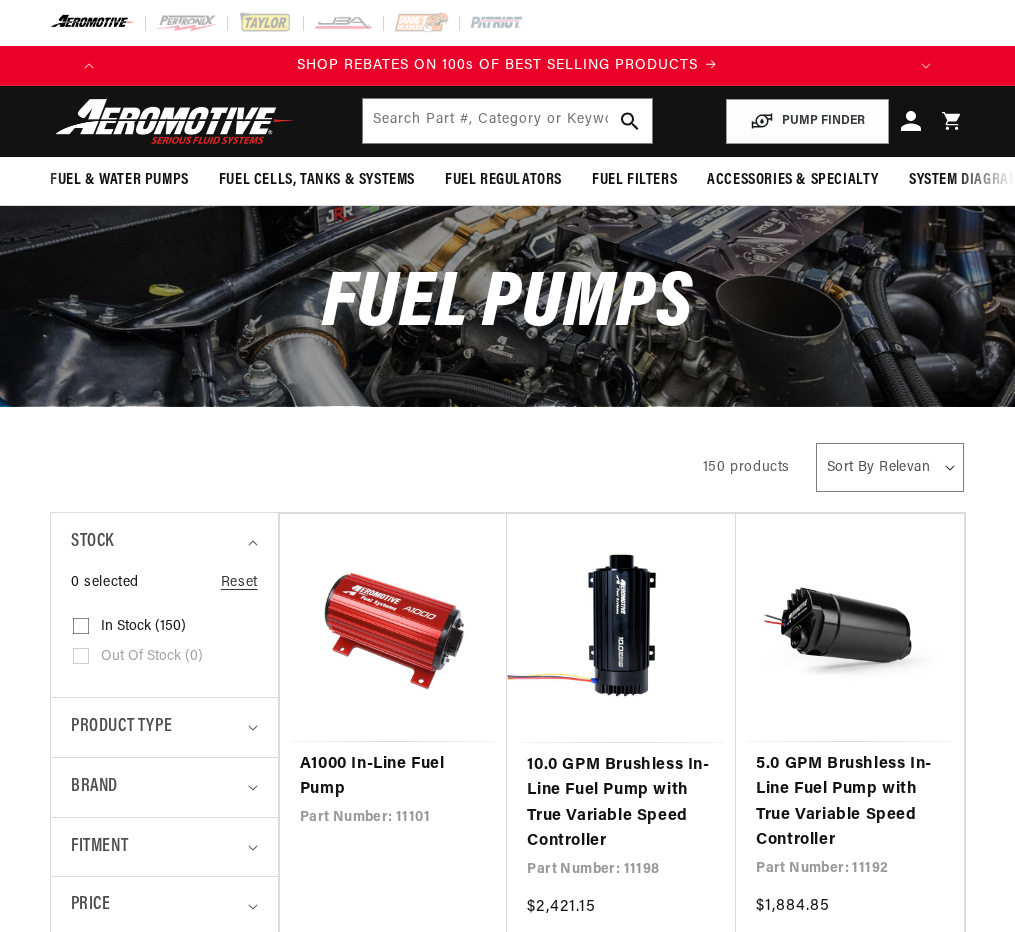 scroll, scrollTop: 100, scrollLeft: 0, axis: vertical 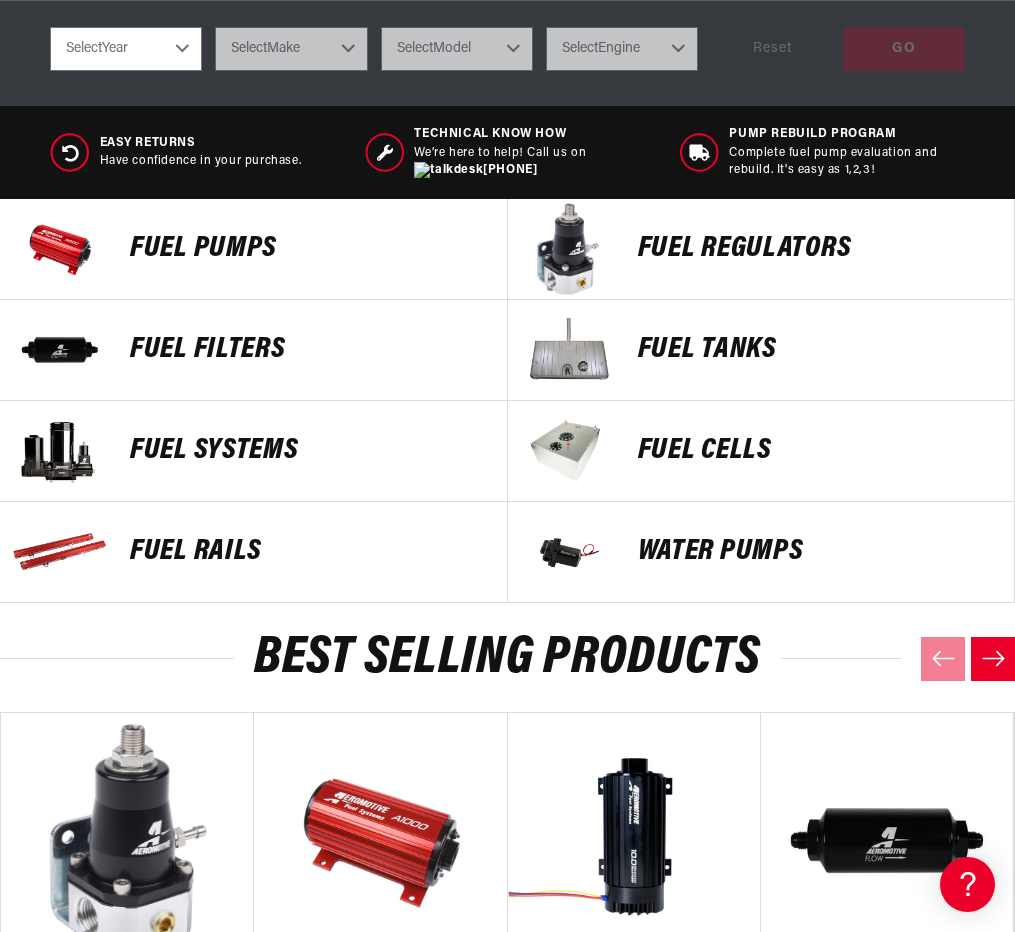 click on "Fuel Pumps" at bounding box center [308, 249] 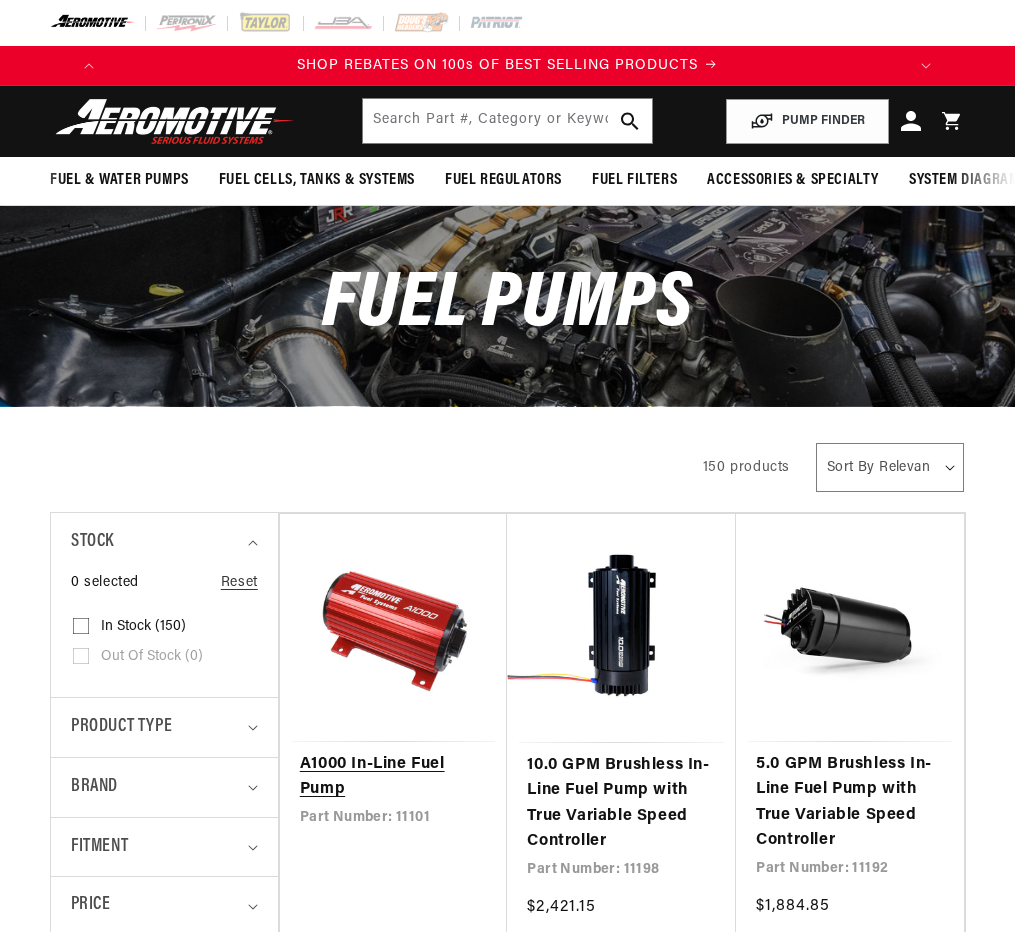 scroll, scrollTop: 500, scrollLeft: 0, axis: vertical 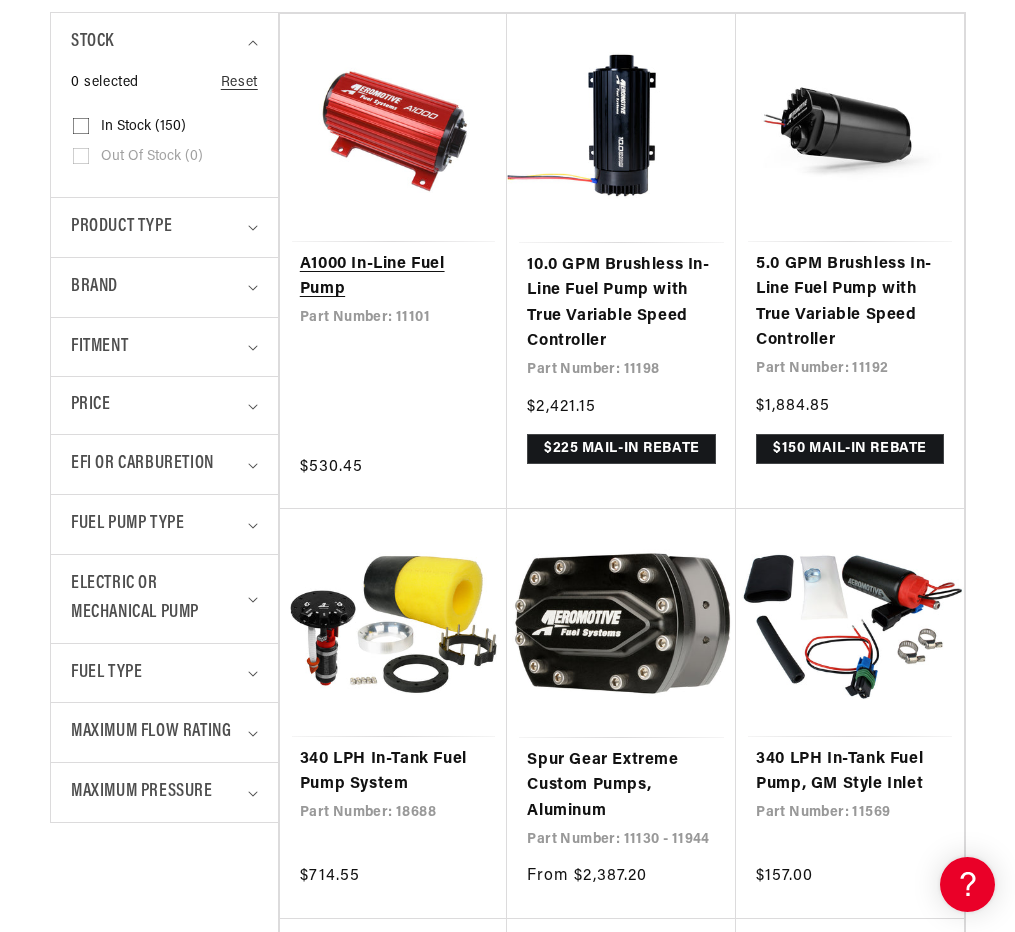 click on "A1000 In-Line Fuel Pump" at bounding box center [394, 277] 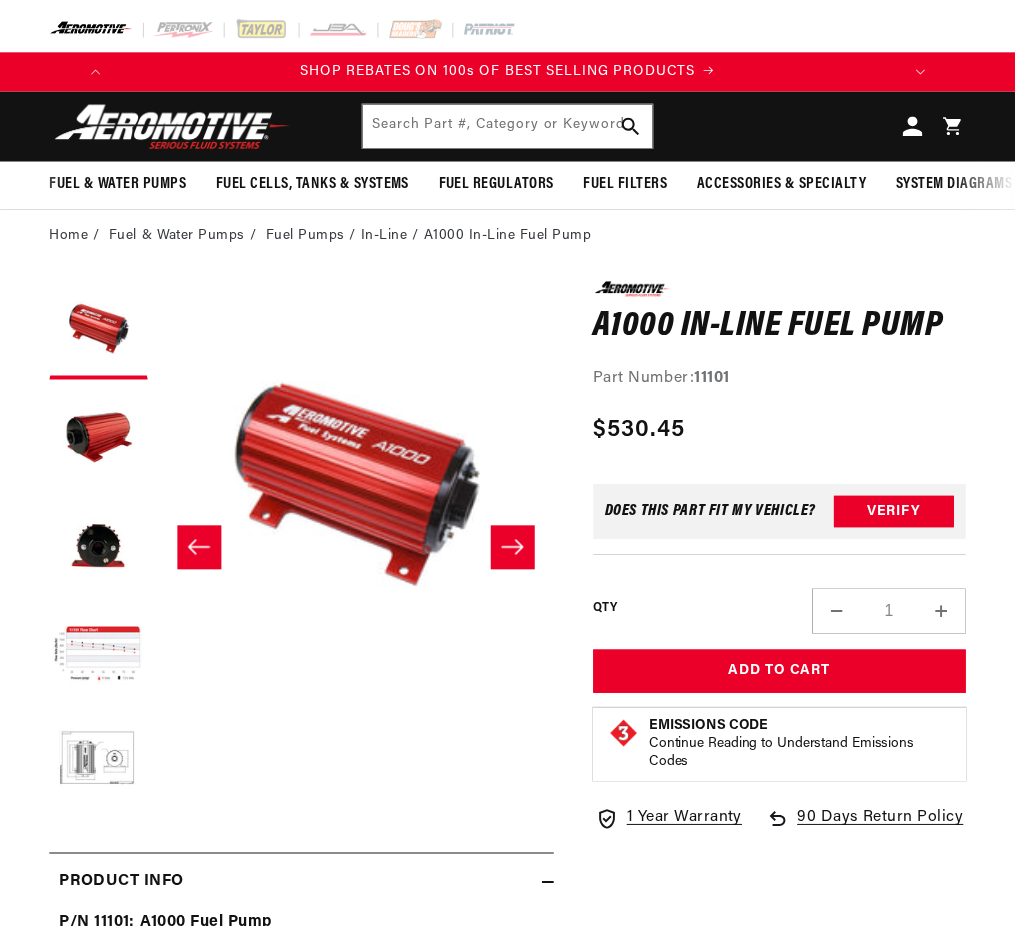 scroll, scrollTop: 0, scrollLeft: 0, axis: both 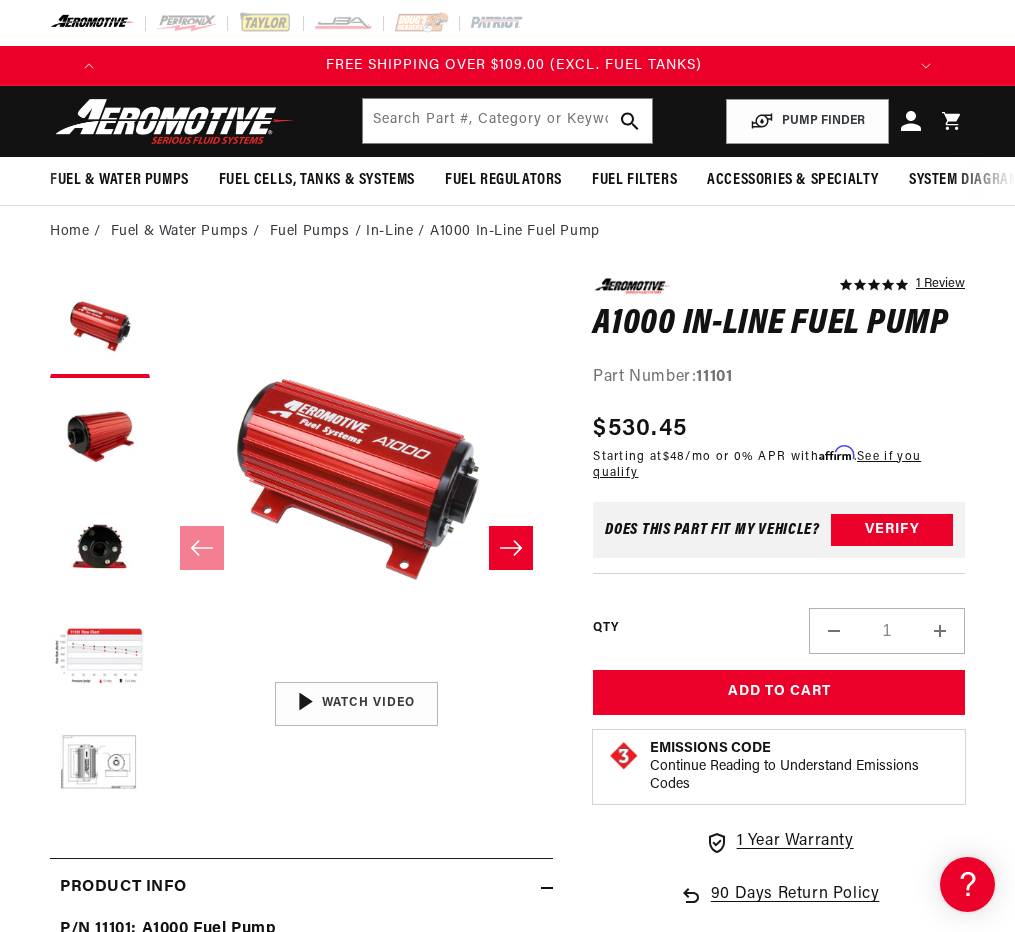 click at bounding box center [511, 548] 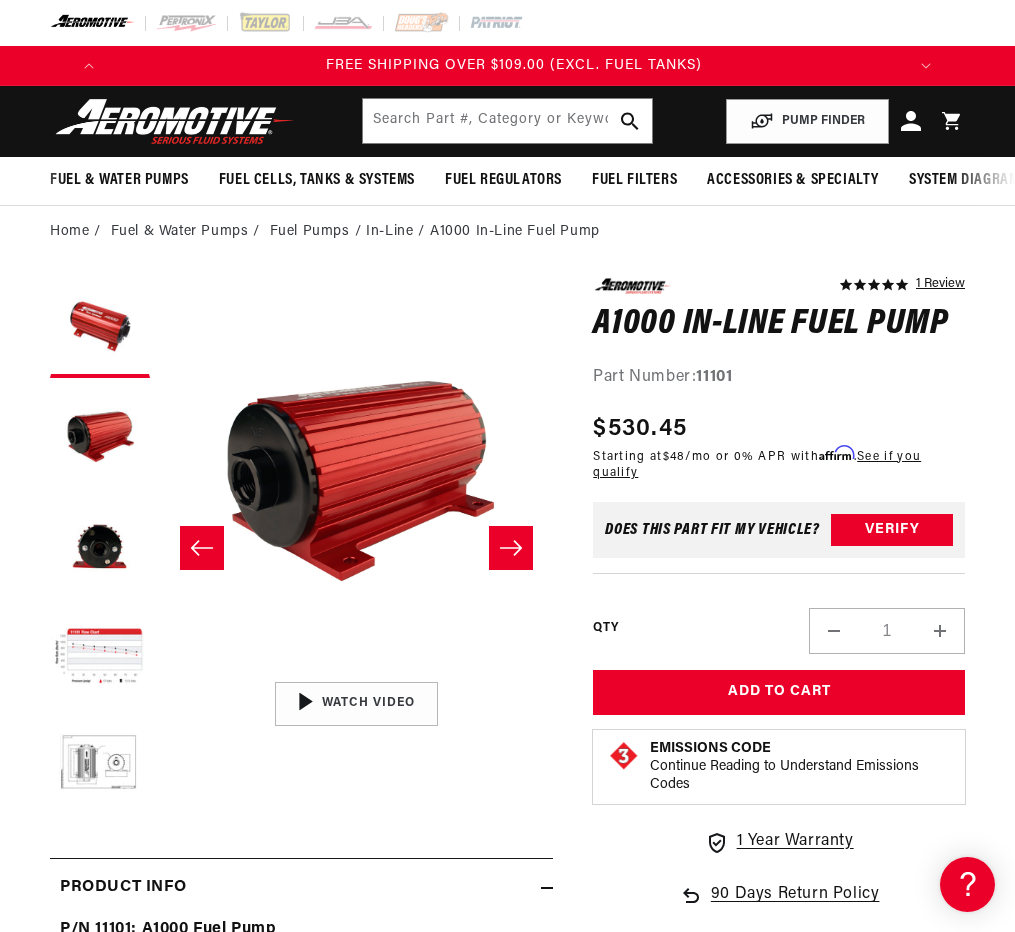 scroll, scrollTop: 1, scrollLeft: 393, axis: both 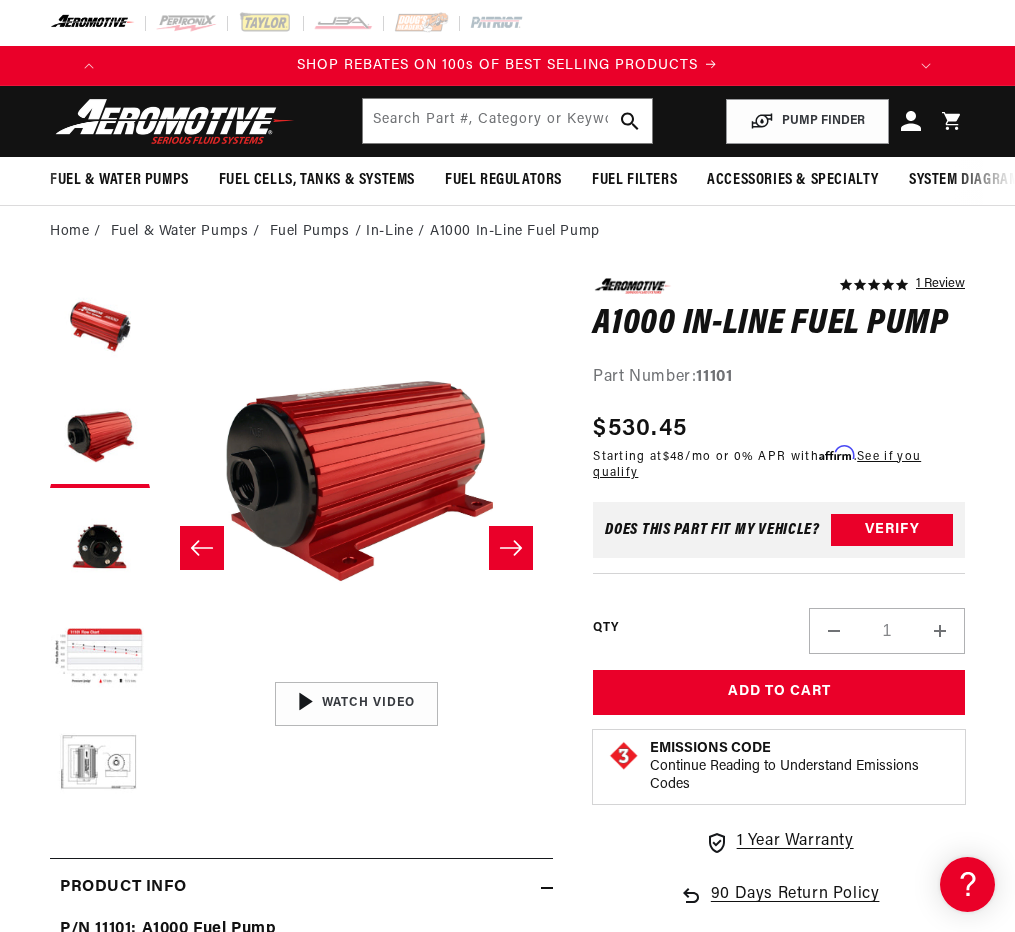 click 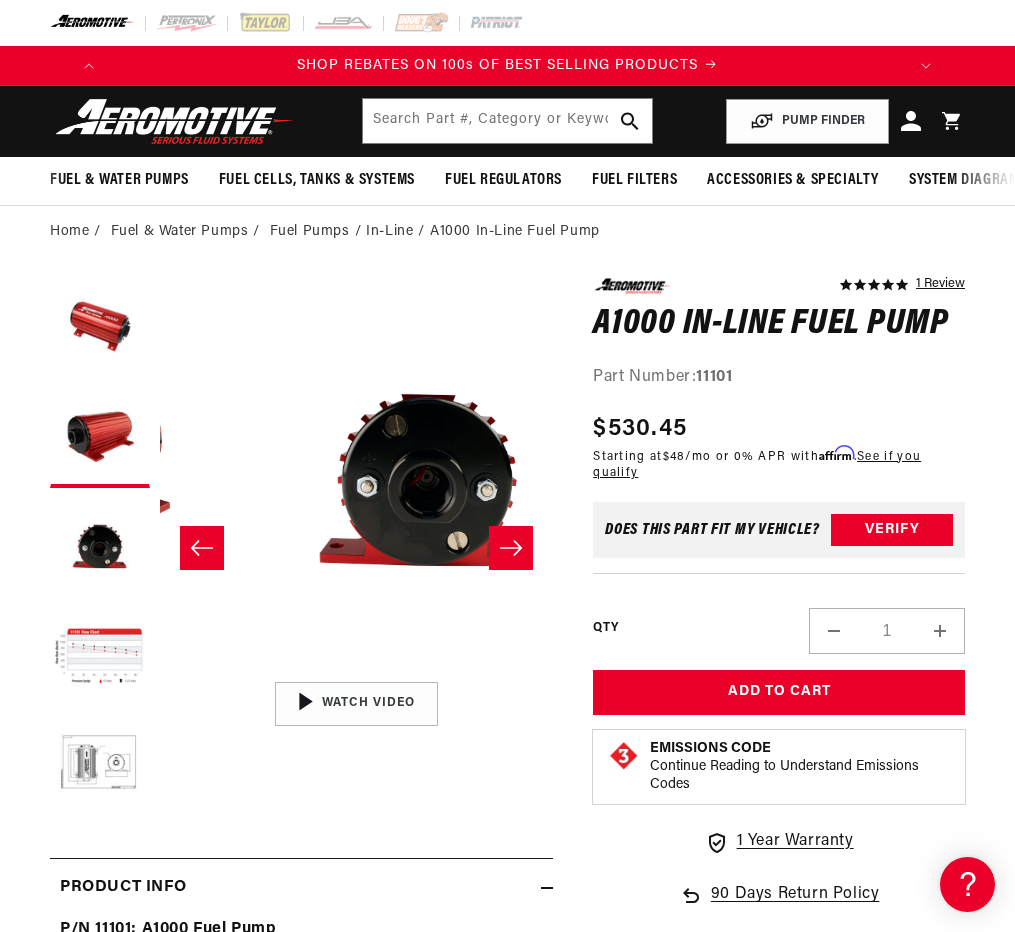 scroll, scrollTop: 1, scrollLeft: 787, axis: both 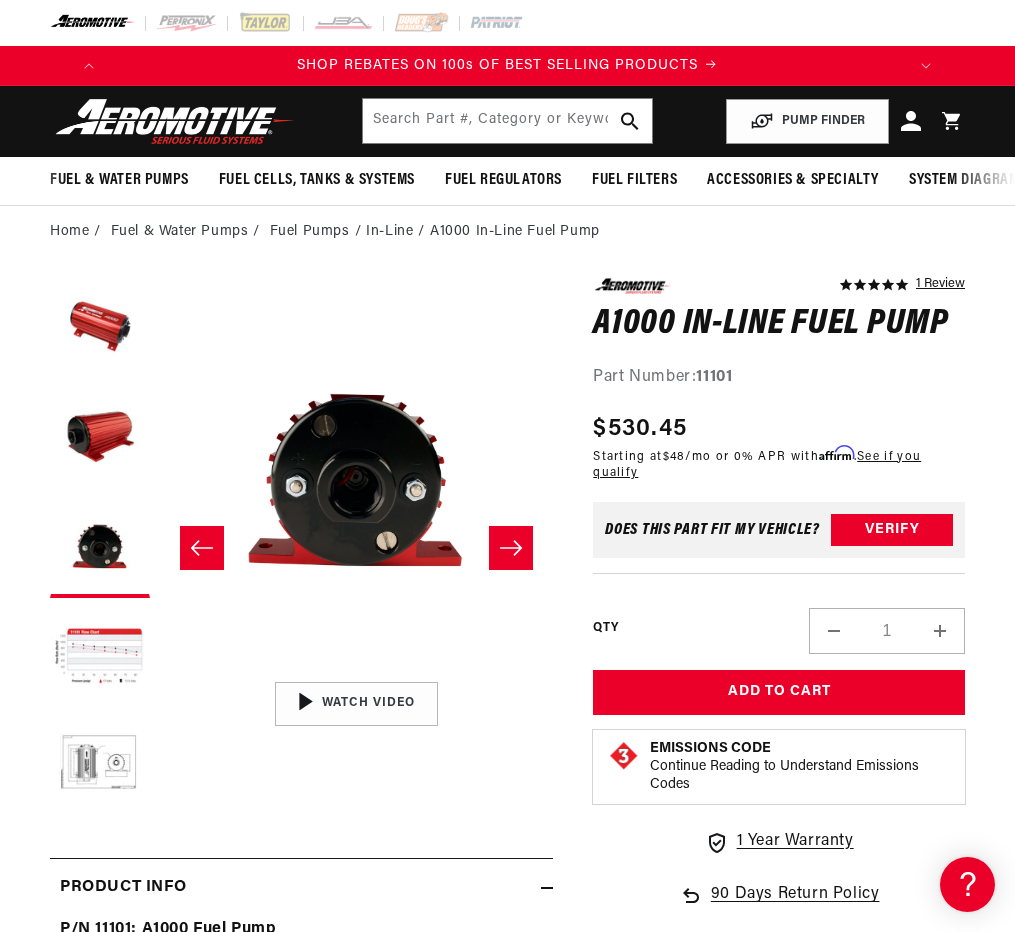 click 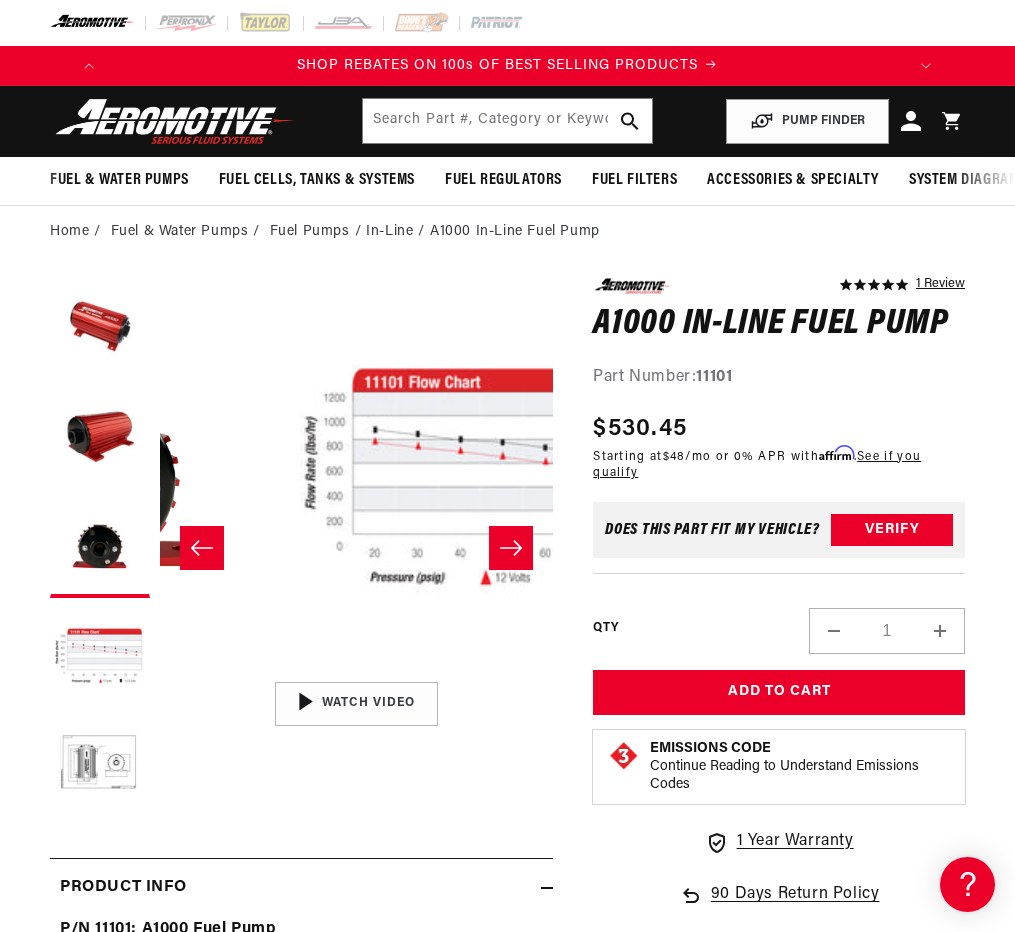 scroll, scrollTop: 1, scrollLeft: 1180, axis: both 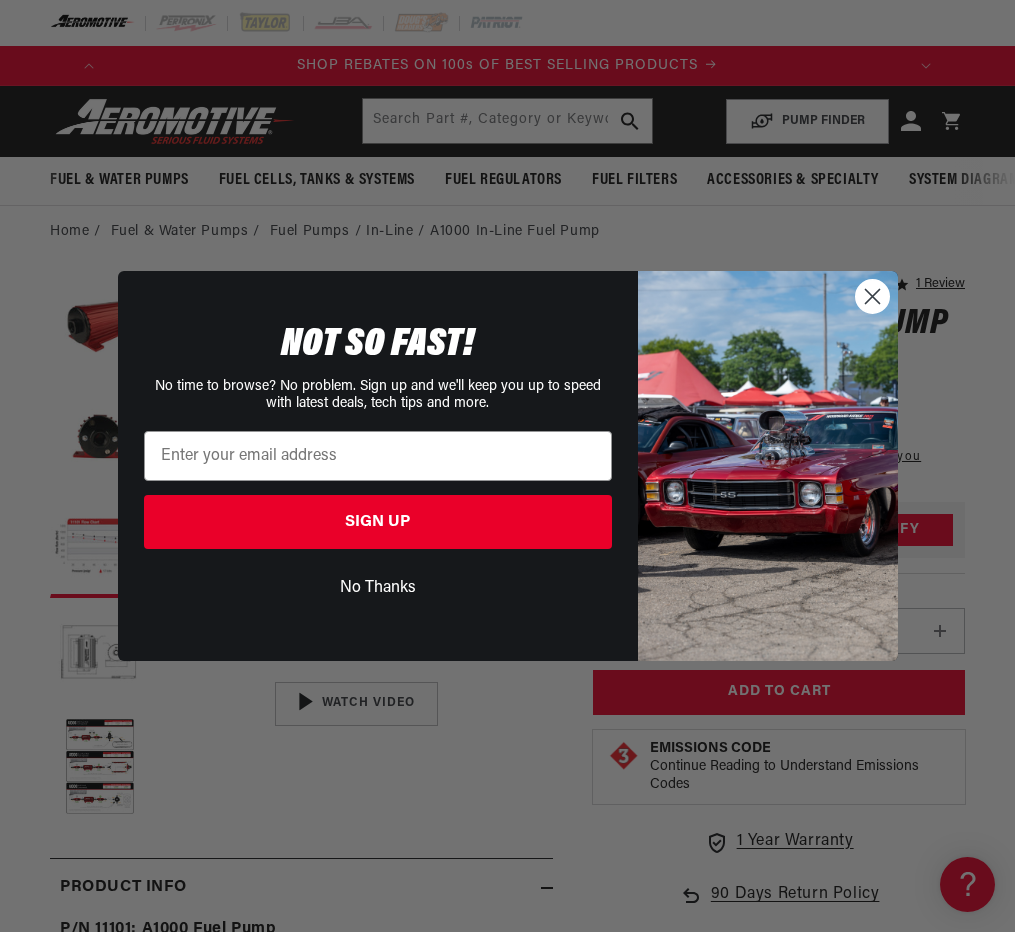 click 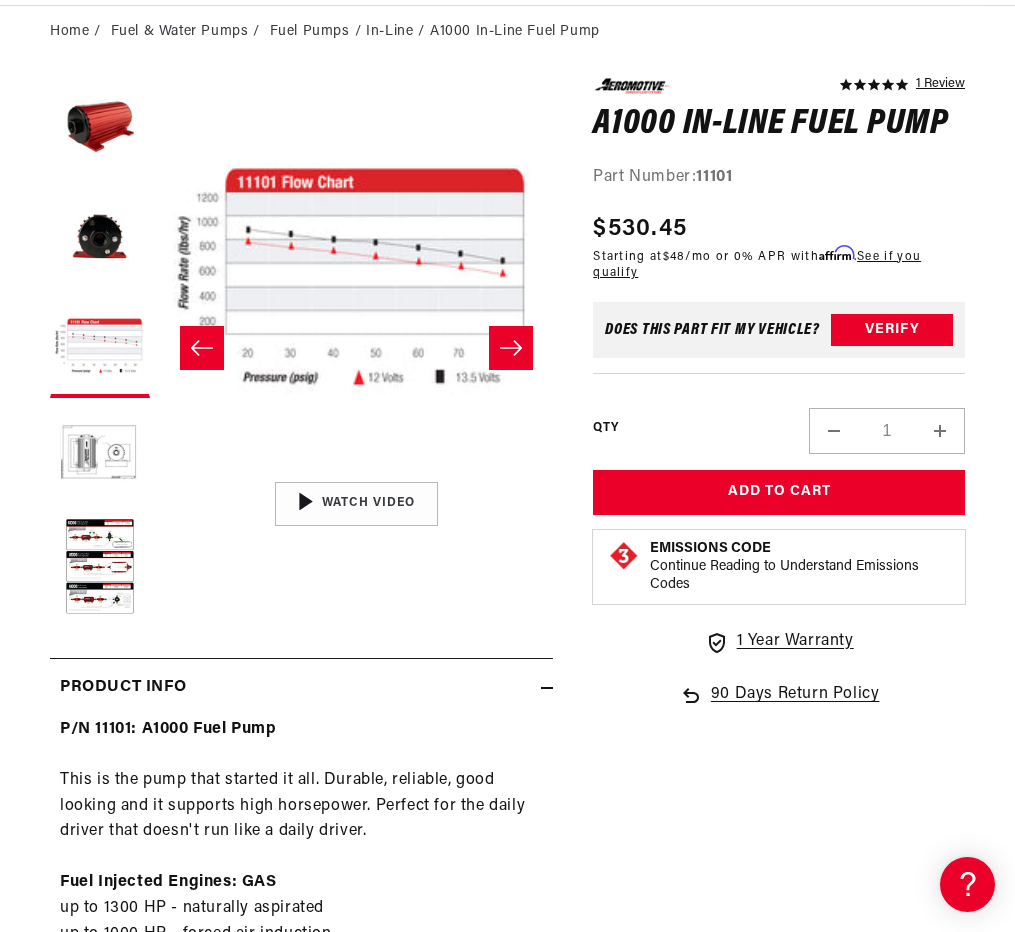 scroll, scrollTop: 0, scrollLeft: 0, axis: both 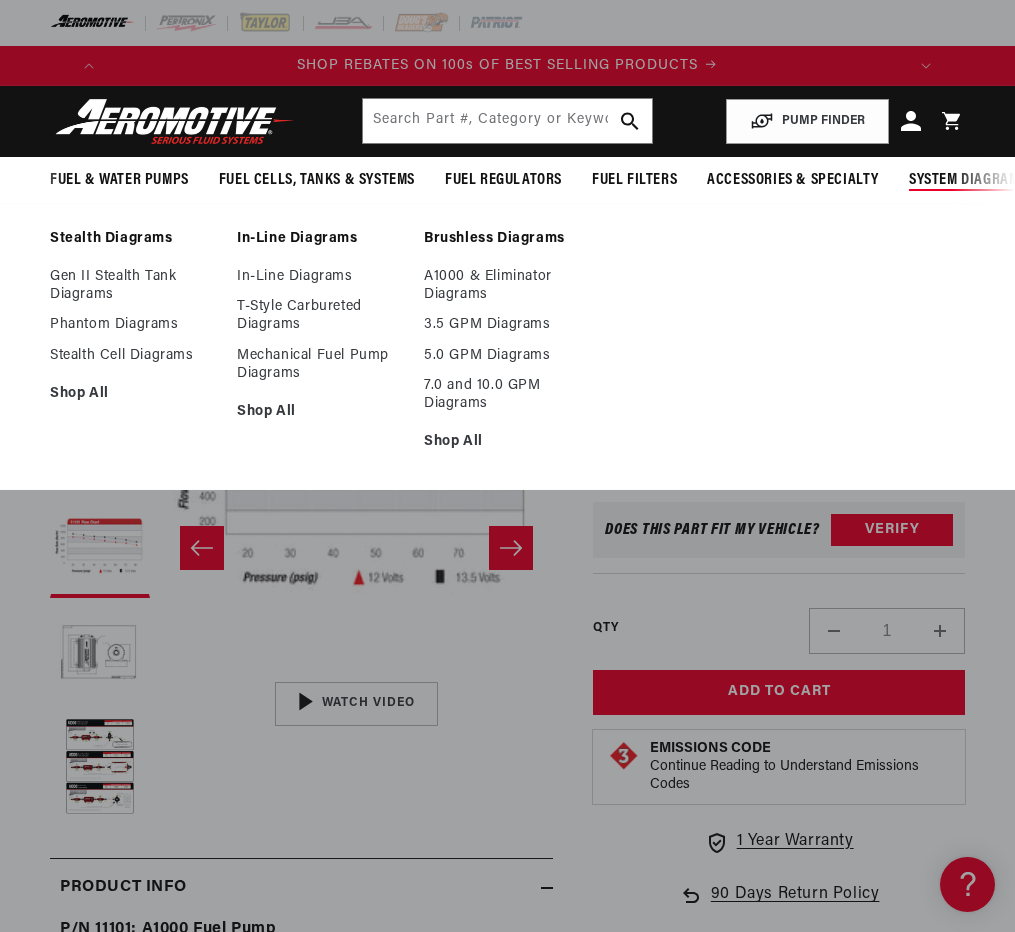 click on "System Diagrams" at bounding box center (968, 180) 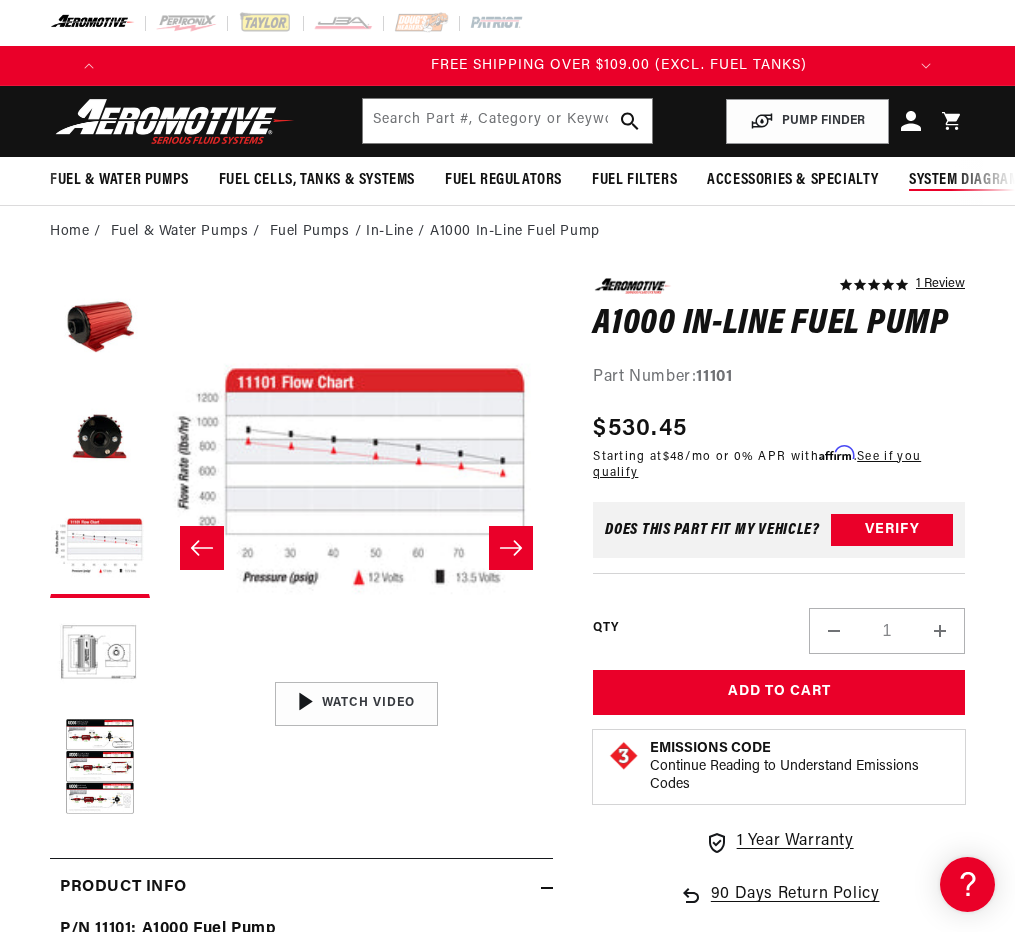 scroll, scrollTop: 0, scrollLeft: 791, axis: horizontal 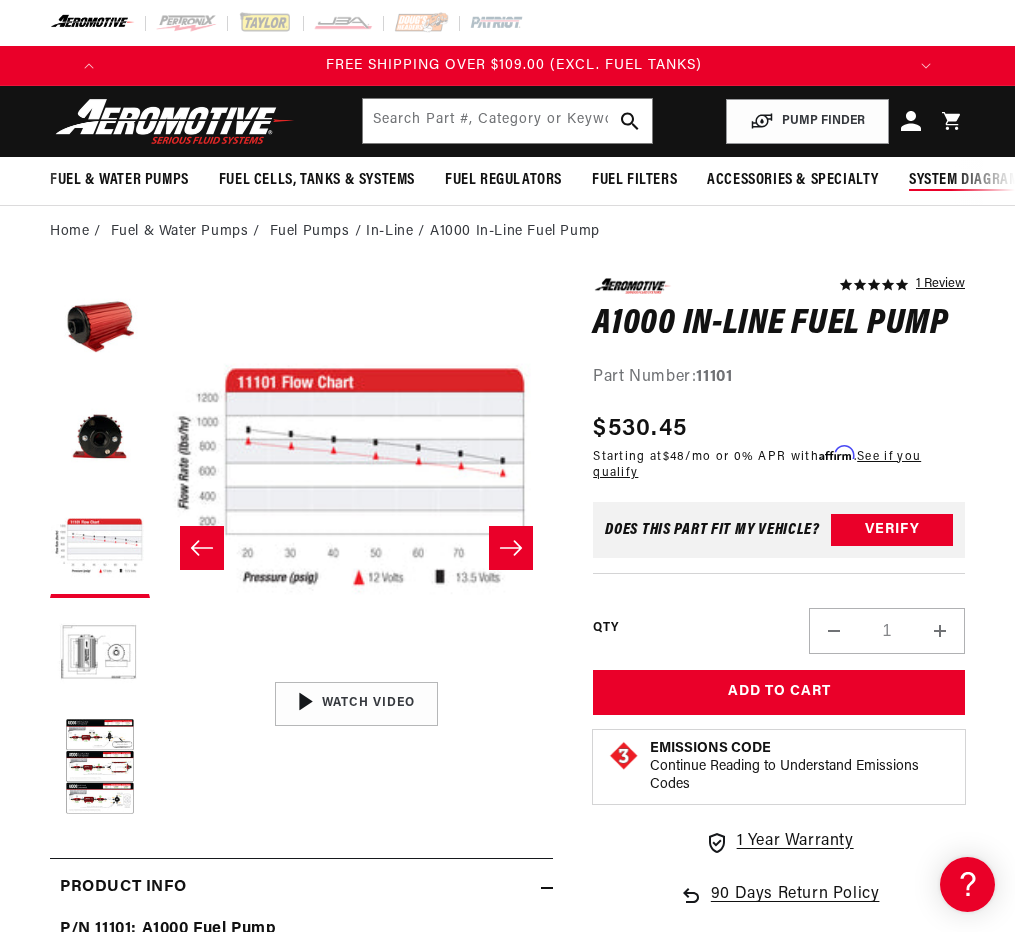 click on "System Diagrams" at bounding box center [968, 180] 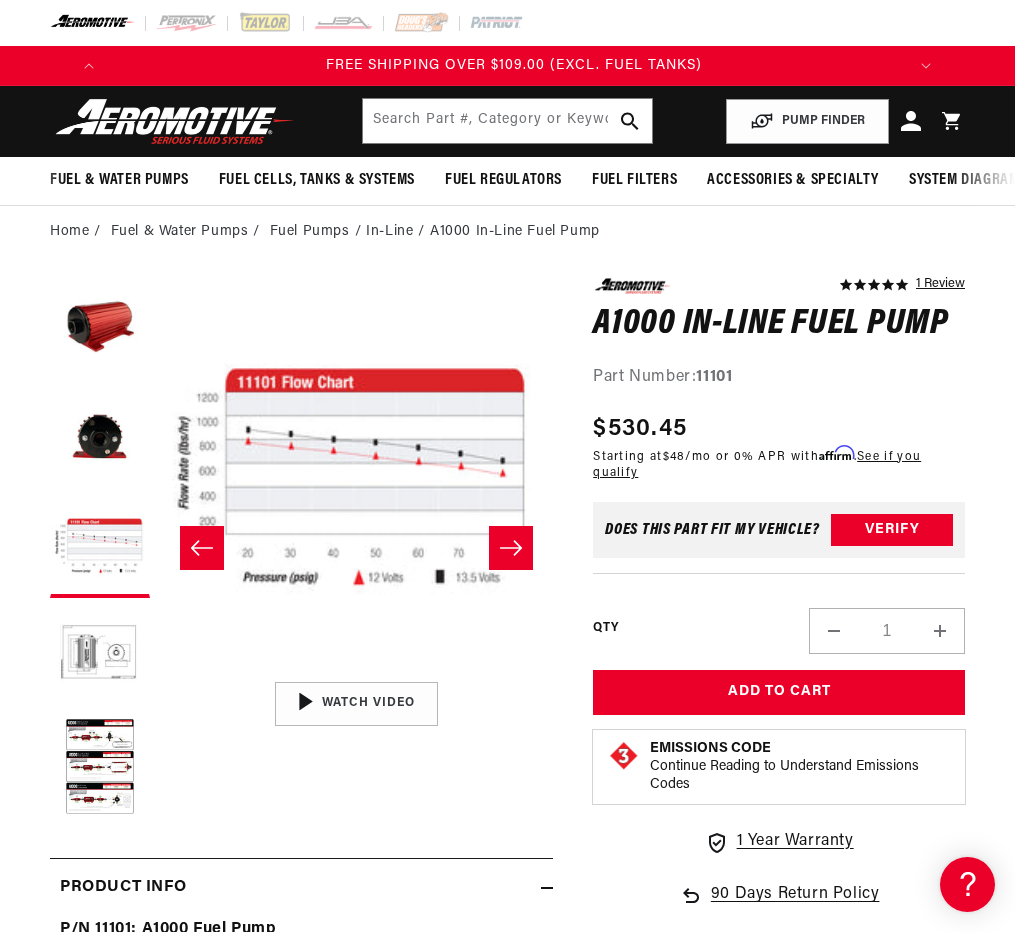 drag, startPoint x: 757, startPoint y: 229, endPoint x: 456, endPoint y: 292, distance: 307.52237 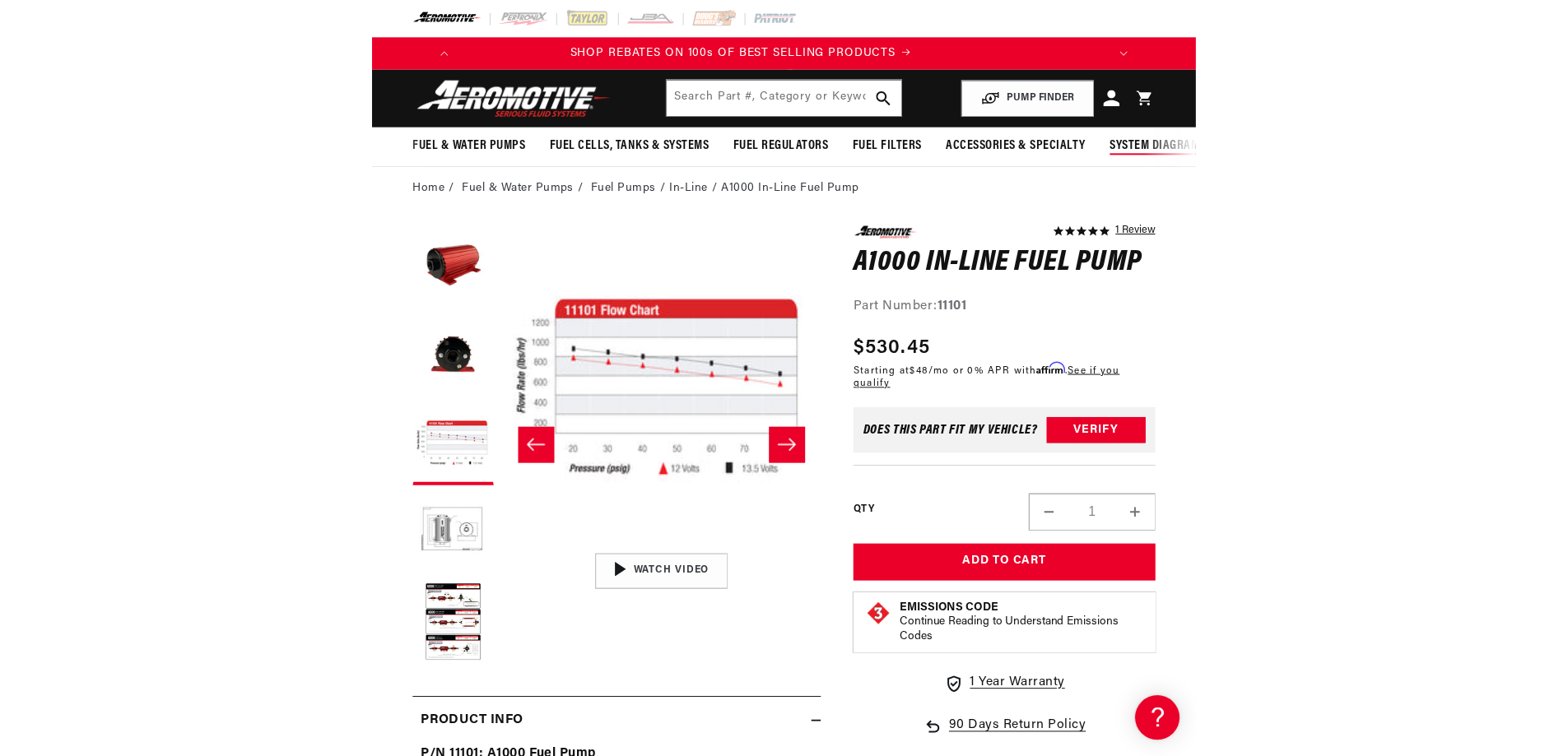 scroll, scrollTop: 0, scrollLeft: 0, axis: both 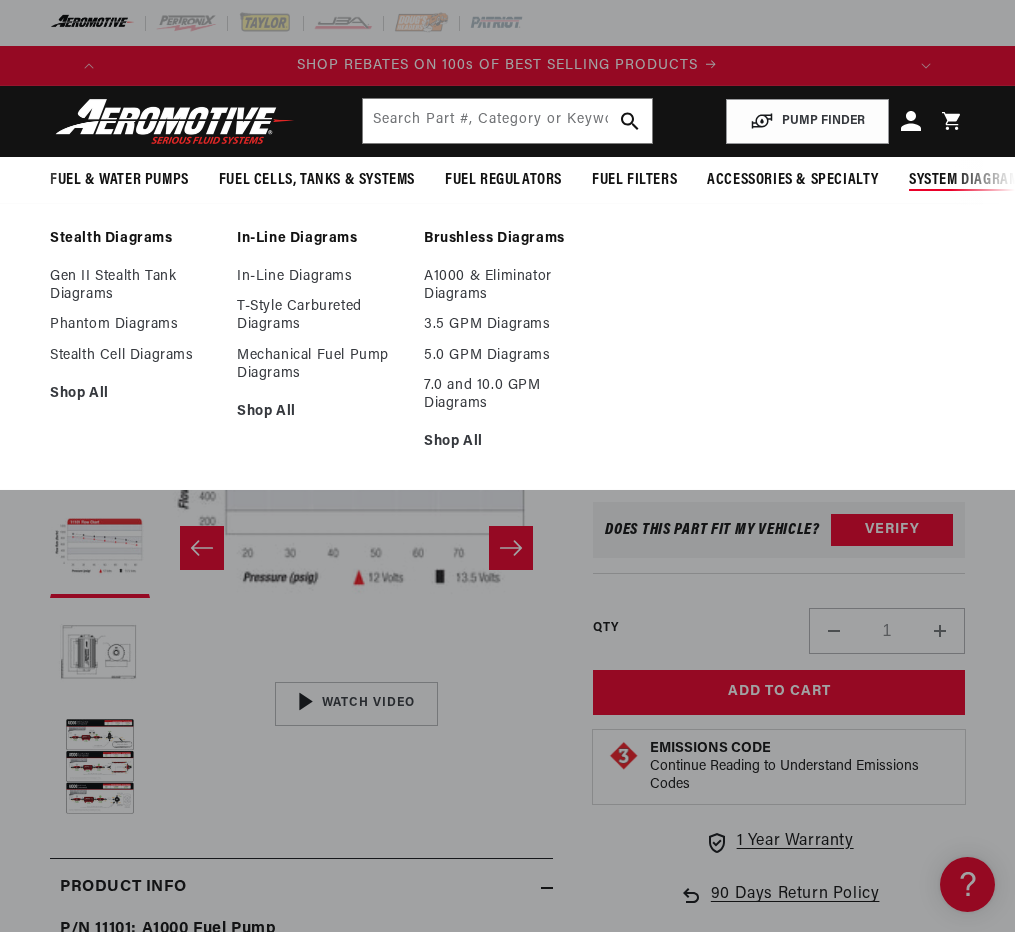 click on "System Diagrams" at bounding box center (968, 180) 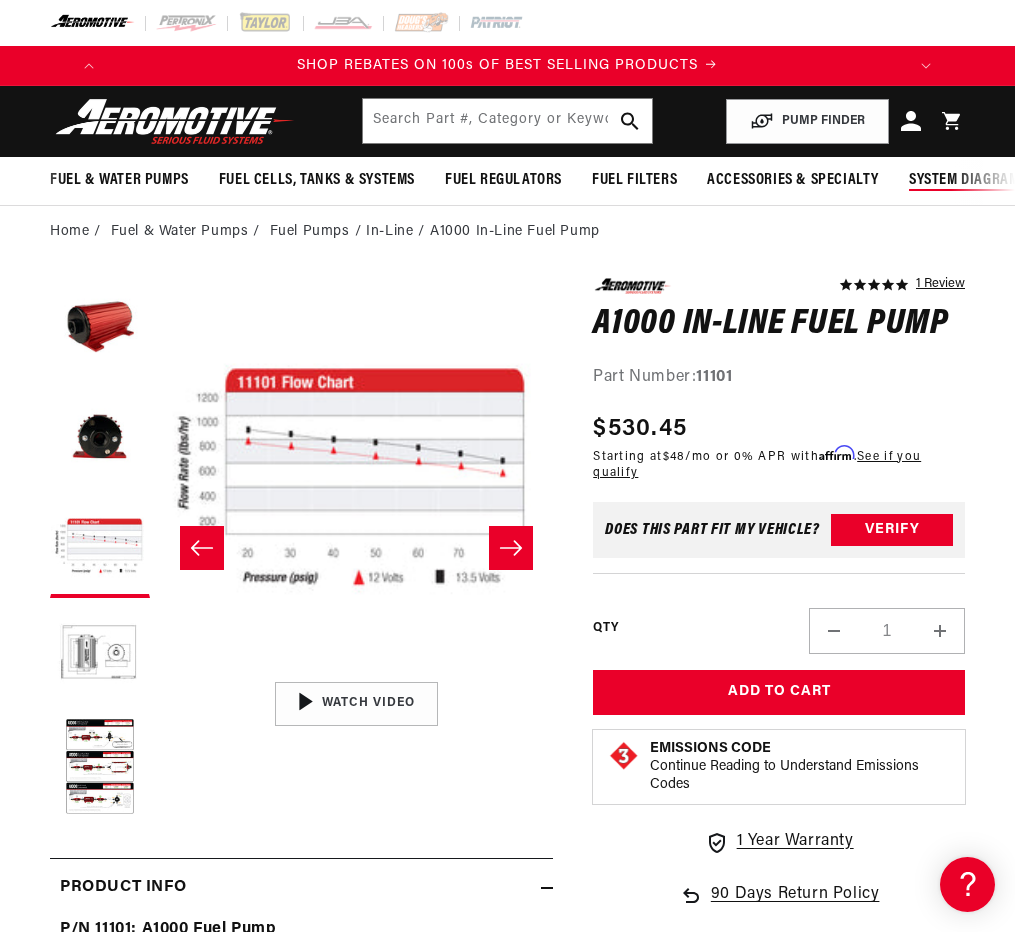 click on "System Diagrams" at bounding box center (968, 180) 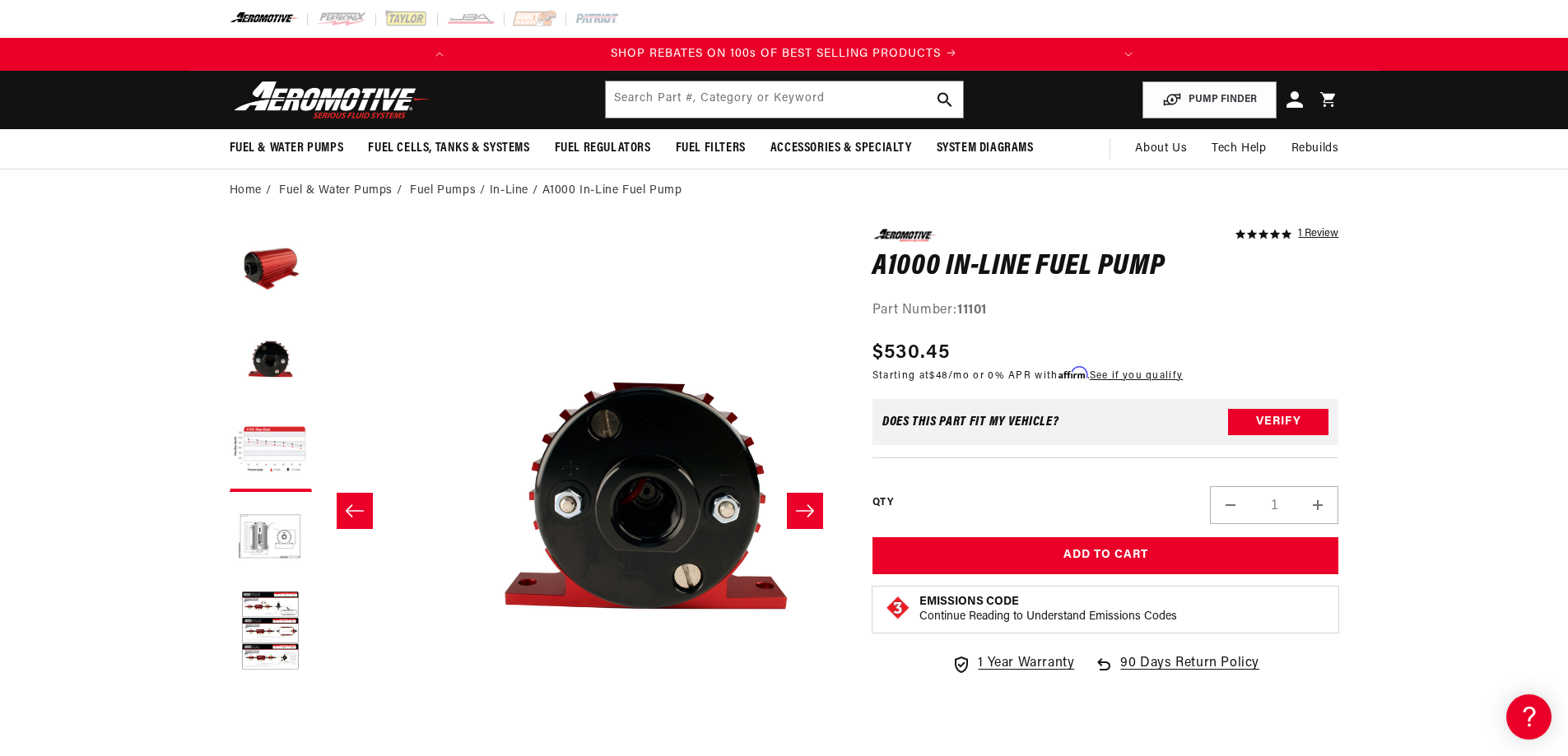 scroll, scrollTop: 1, scrollLeft: 1559, axis: both 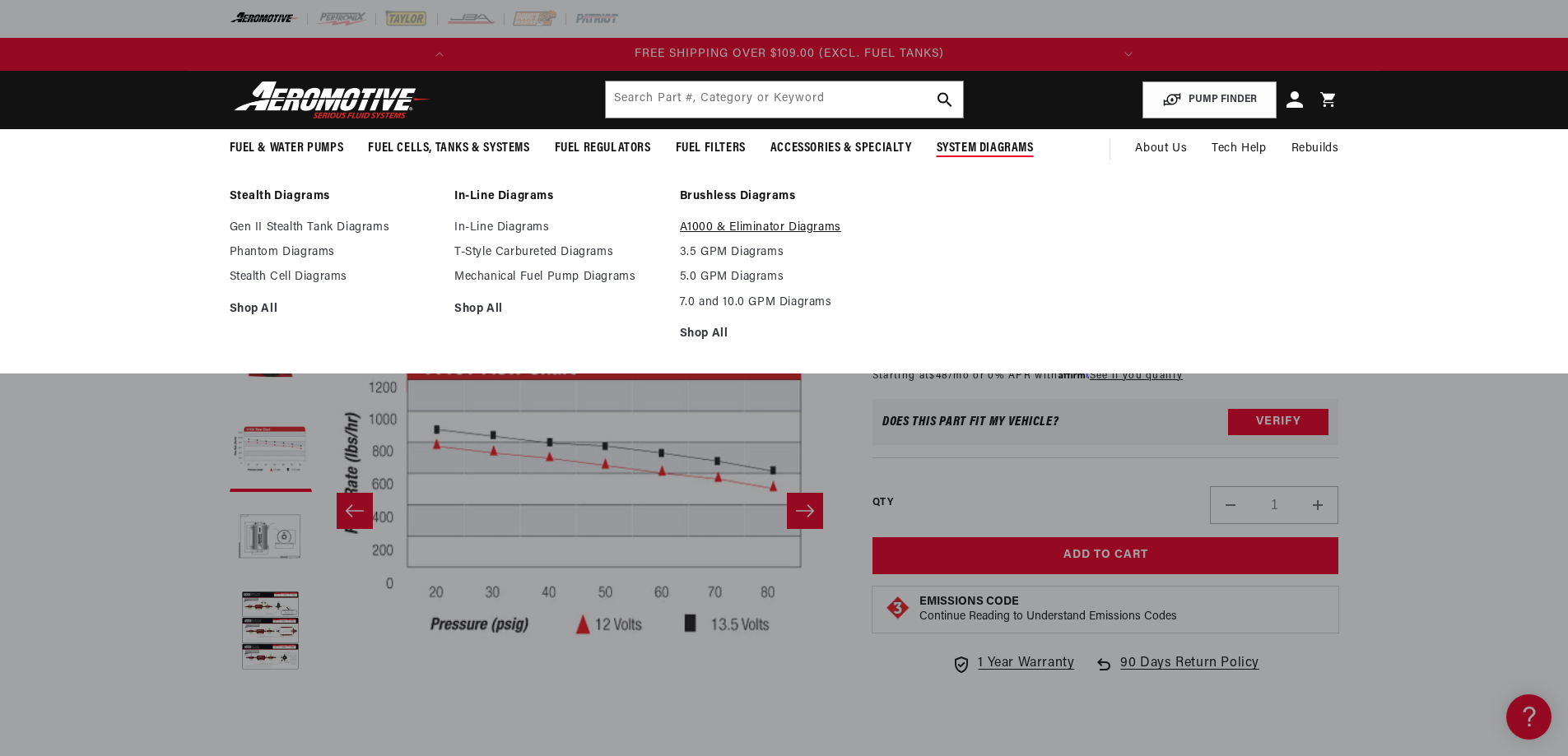 click on "A1000 & Eliminator Diagrams" at bounding box center (784, 228) 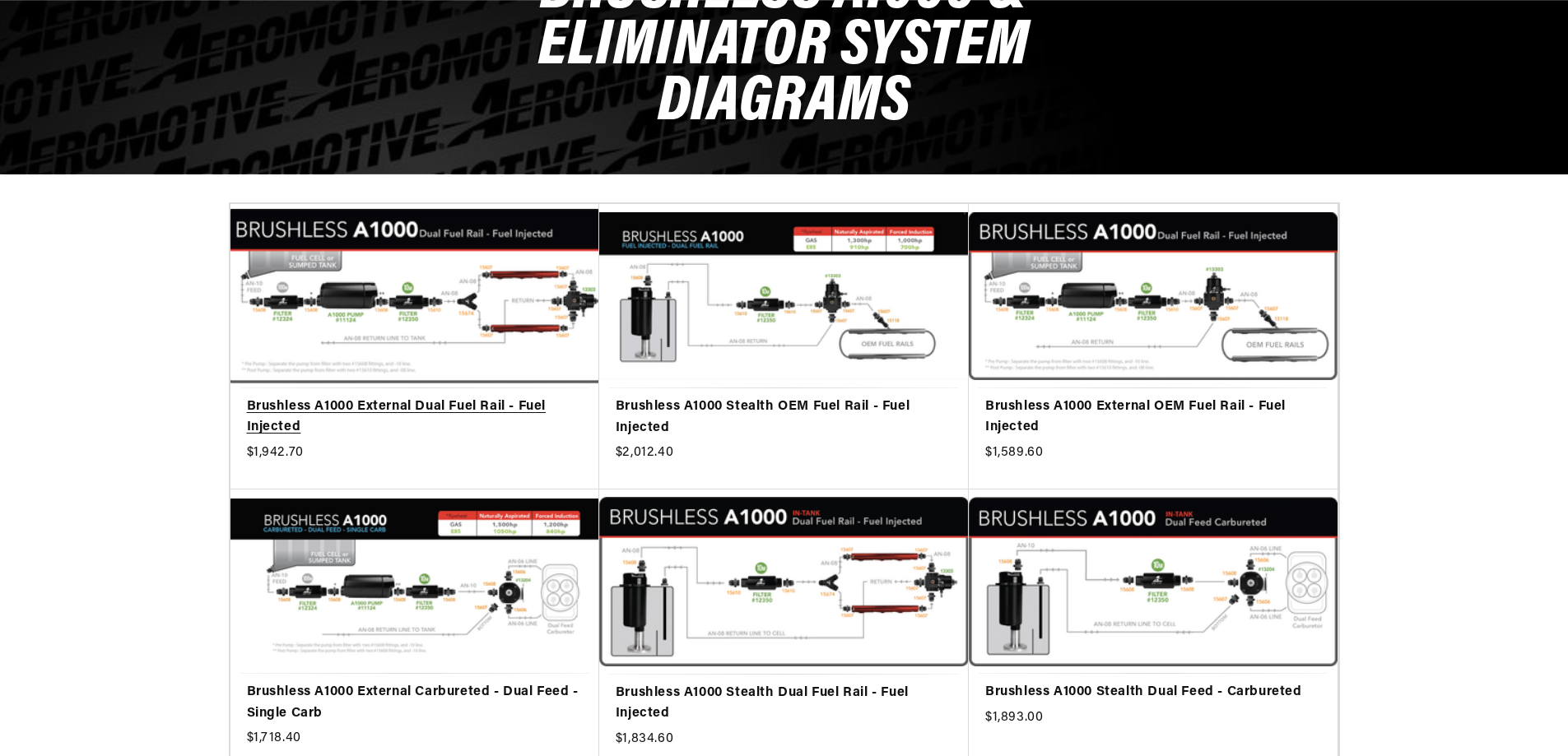scroll, scrollTop: 247, scrollLeft: 0, axis: vertical 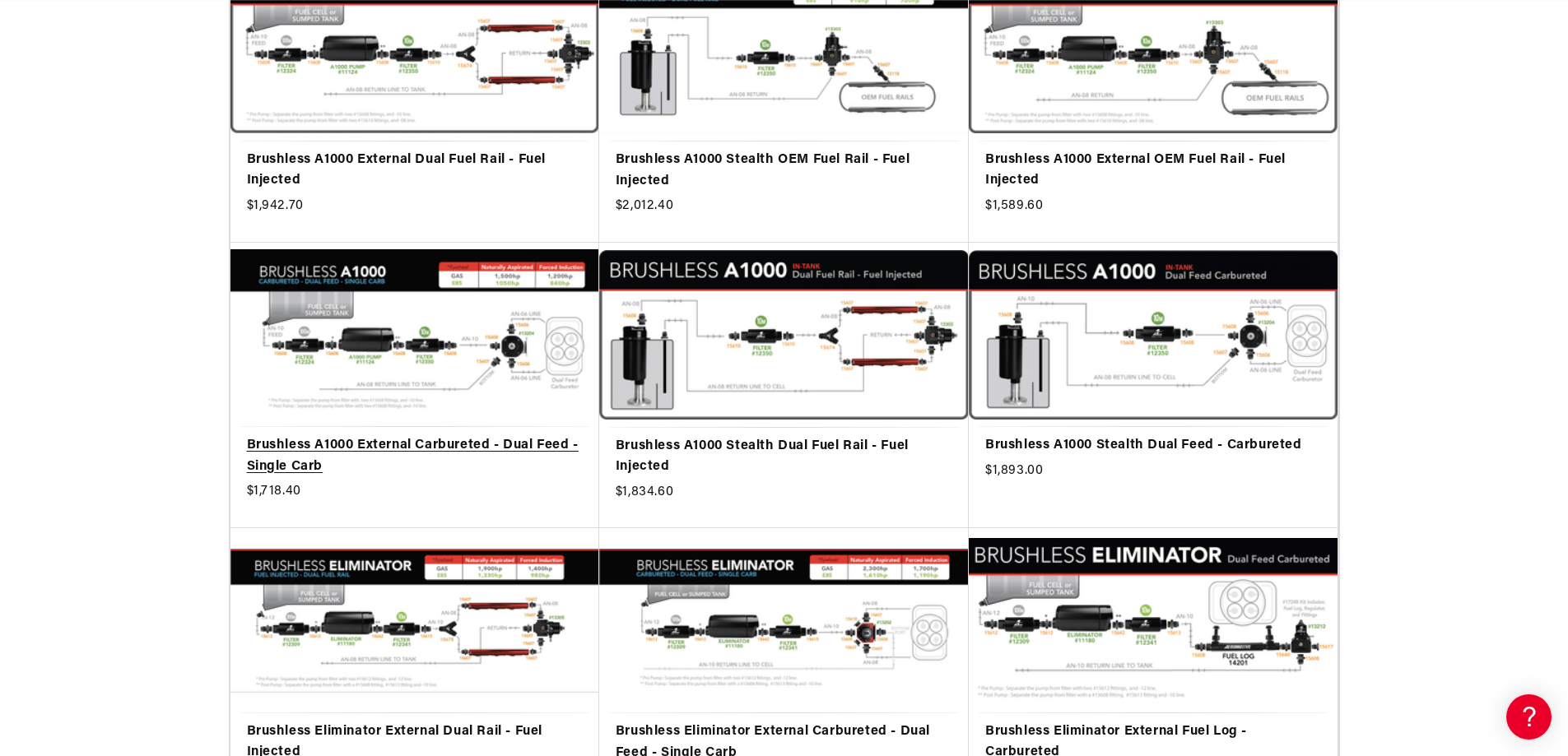 click on "Brushless A1000 External Carbureted - Dual Feed - Single Carb" at bounding box center (415, 456) 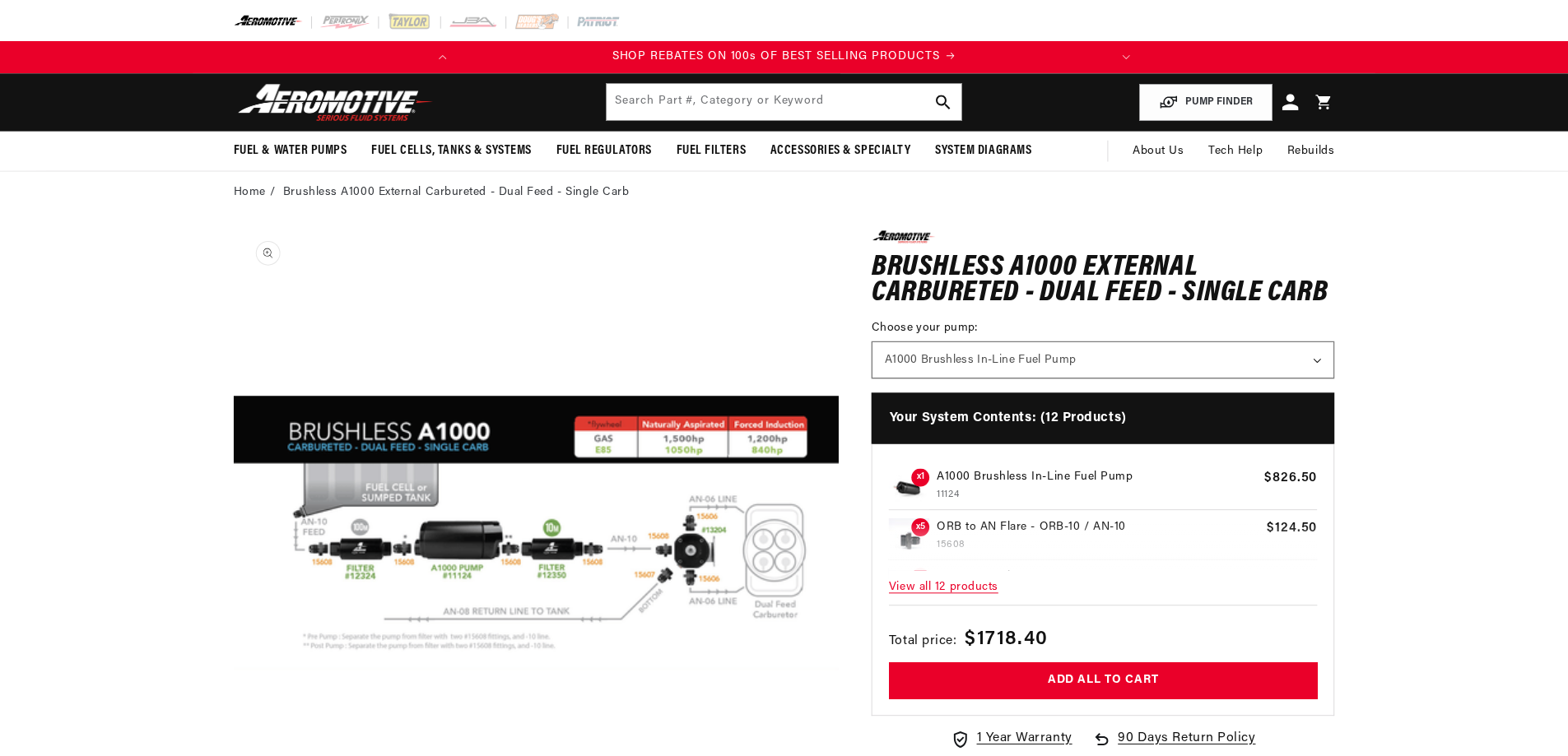 scroll, scrollTop: 0, scrollLeft: 0, axis: both 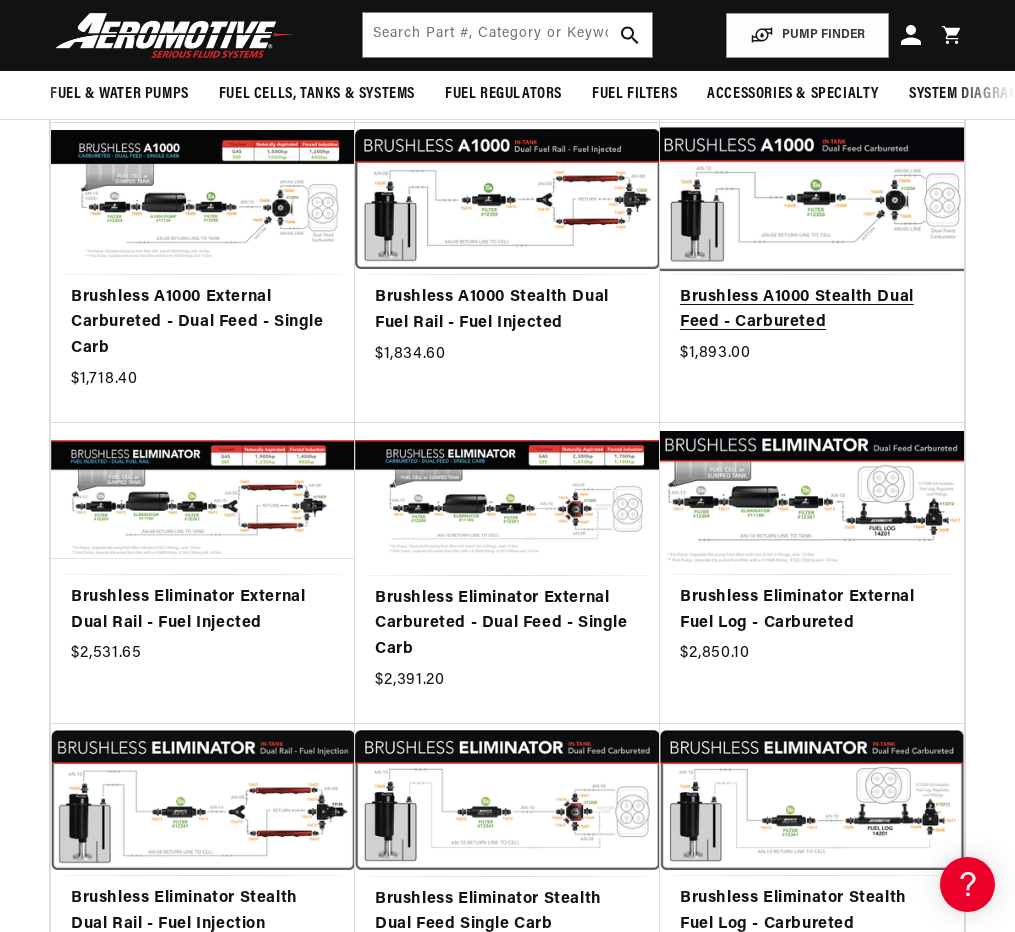 click on "Brushless A1000 Stealth Dual Feed - Carbureted" at bounding box center (812, 310) 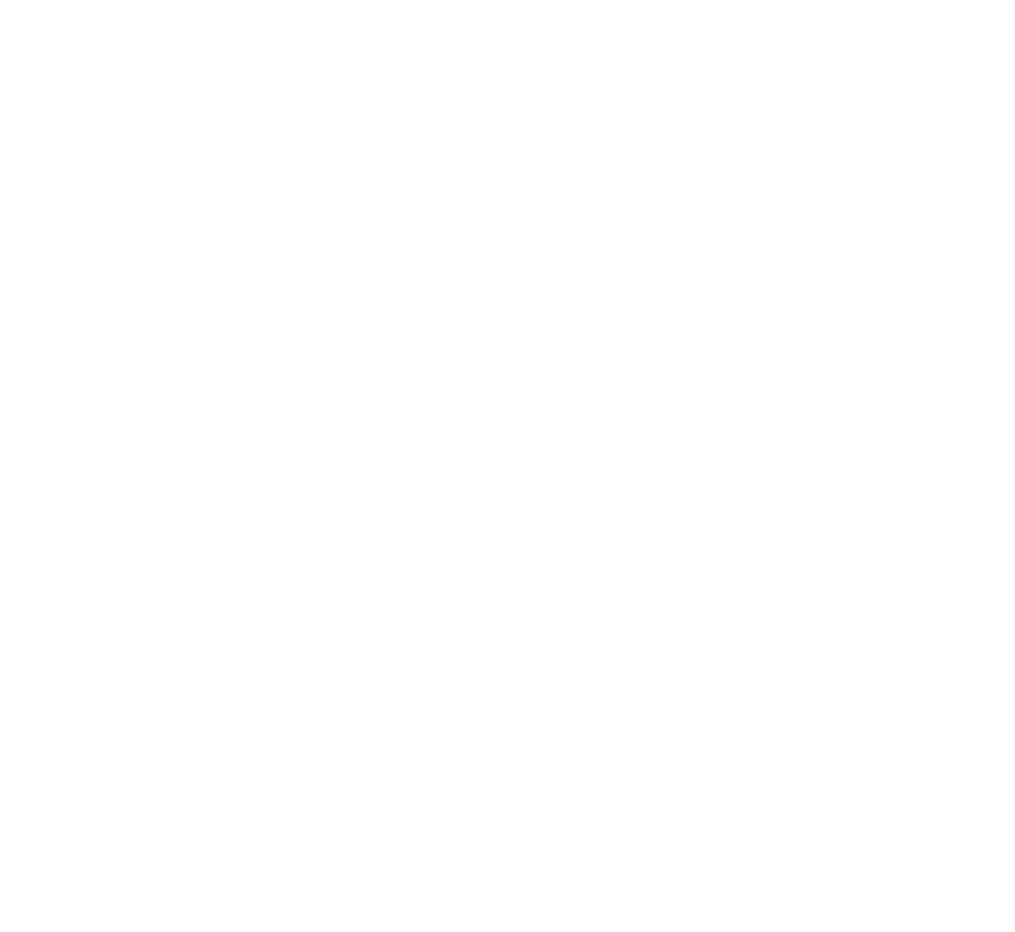 scroll, scrollTop: 0, scrollLeft: 0, axis: both 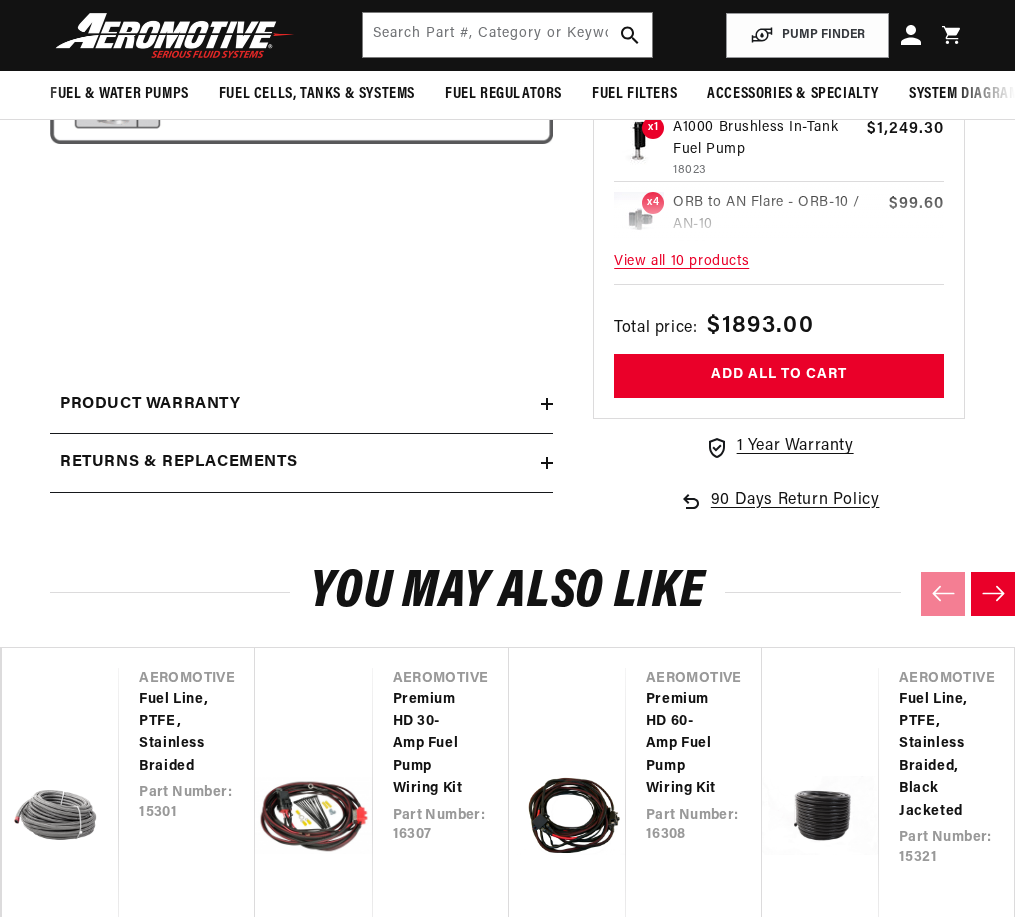 click on "Product warranty" at bounding box center [150, 405] 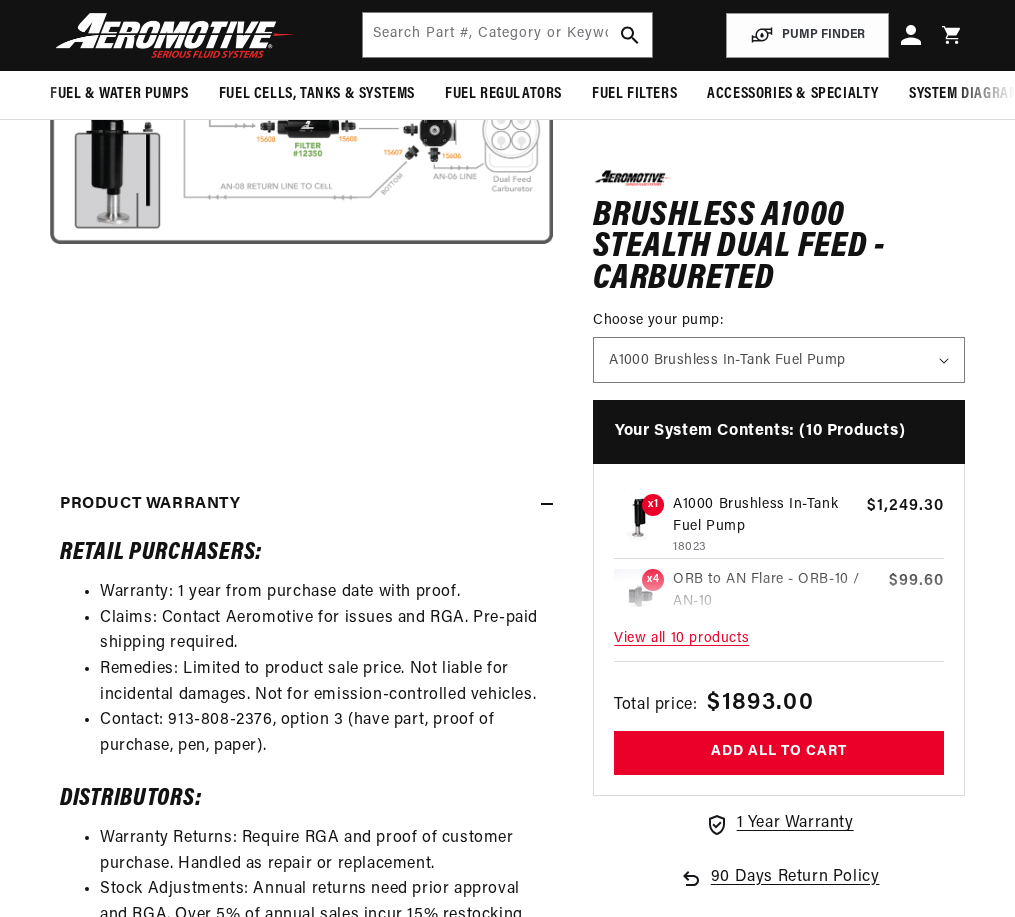 scroll, scrollTop: 0, scrollLeft: 791, axis: horizontal 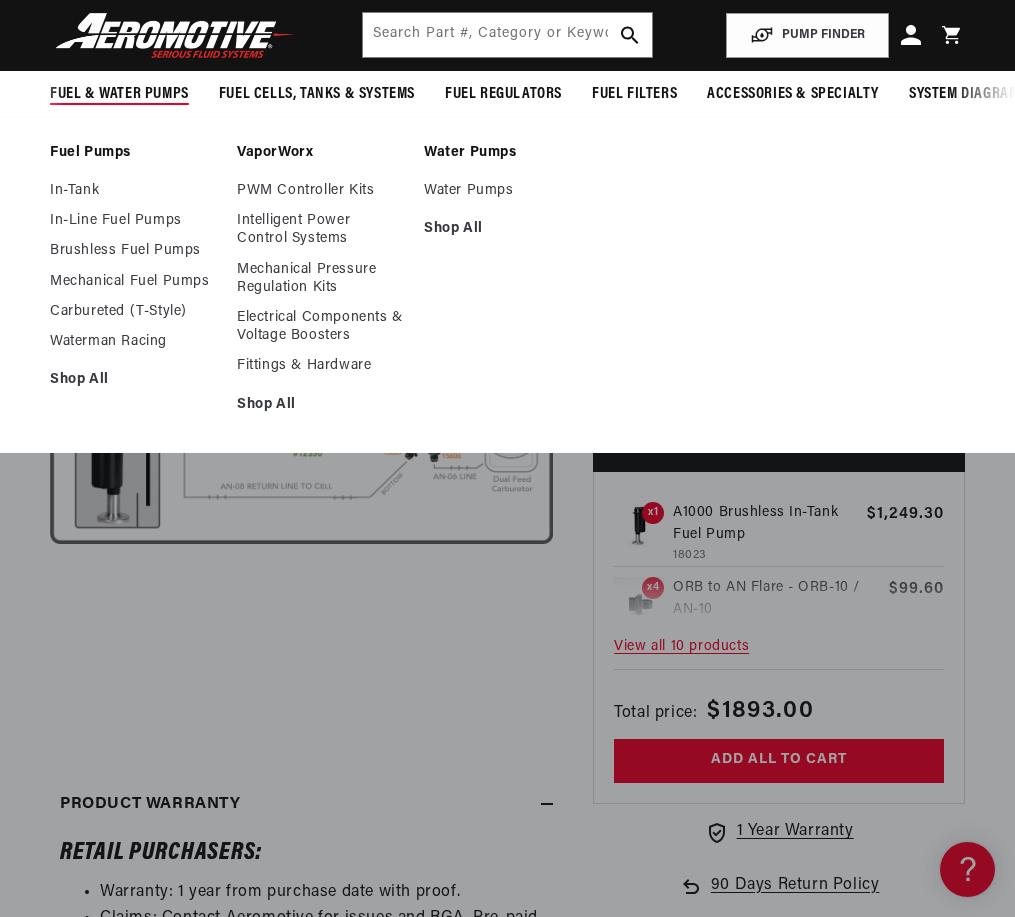 click on "Fuel & Water Pumps" at bounding box center [119, 94] 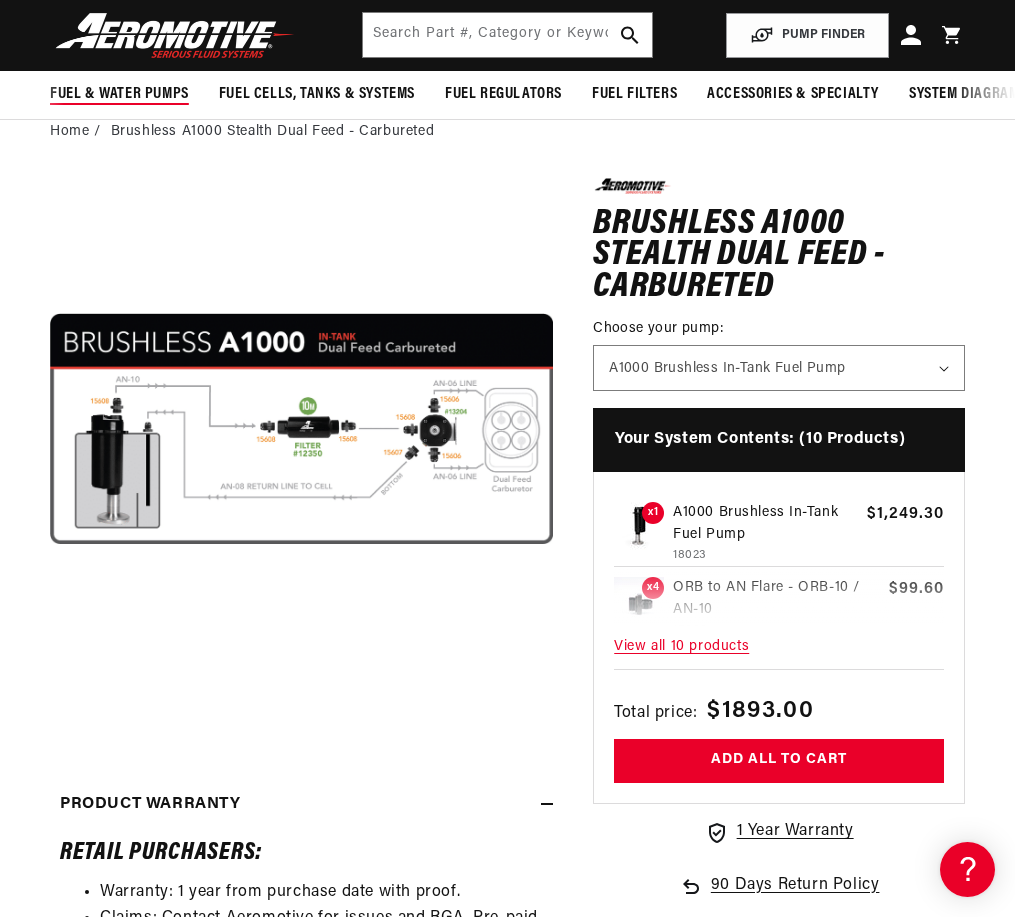 click on "Fuel & Water Pumps" at bounding box center [119, 94] 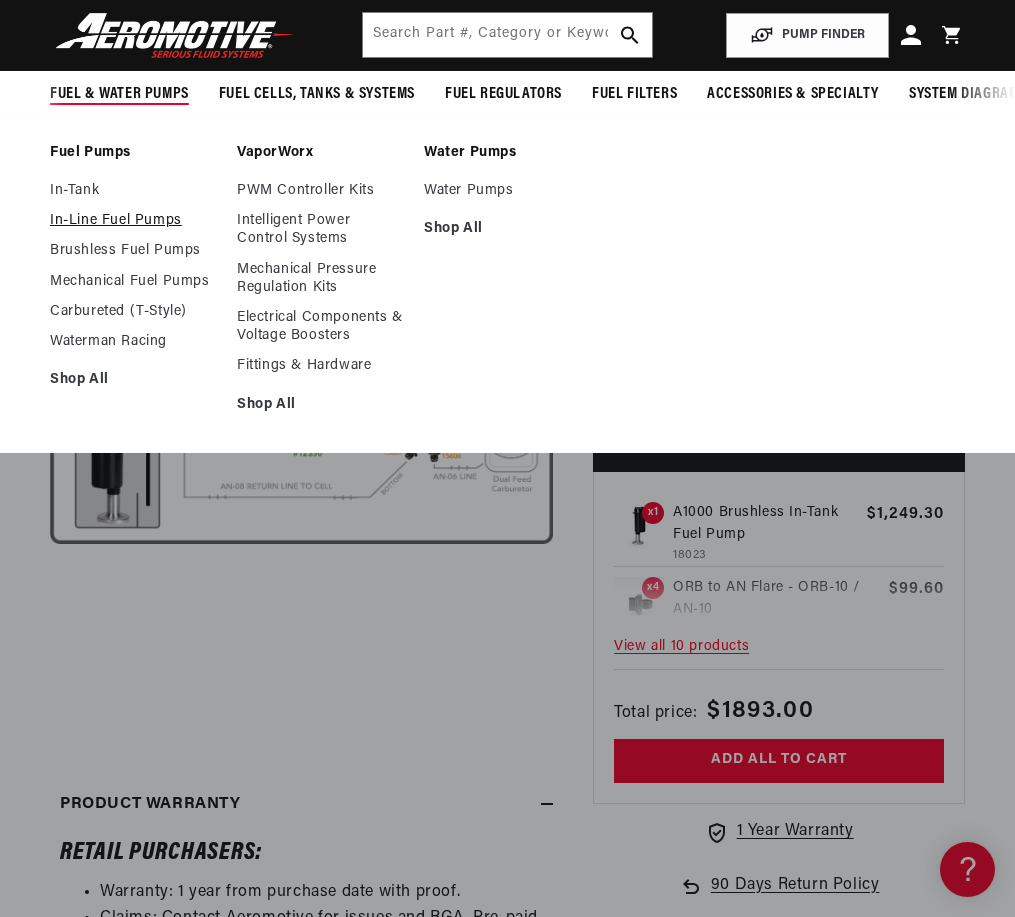 click on "In-Line Fuel Pumps" at bounding box center [133, 221] 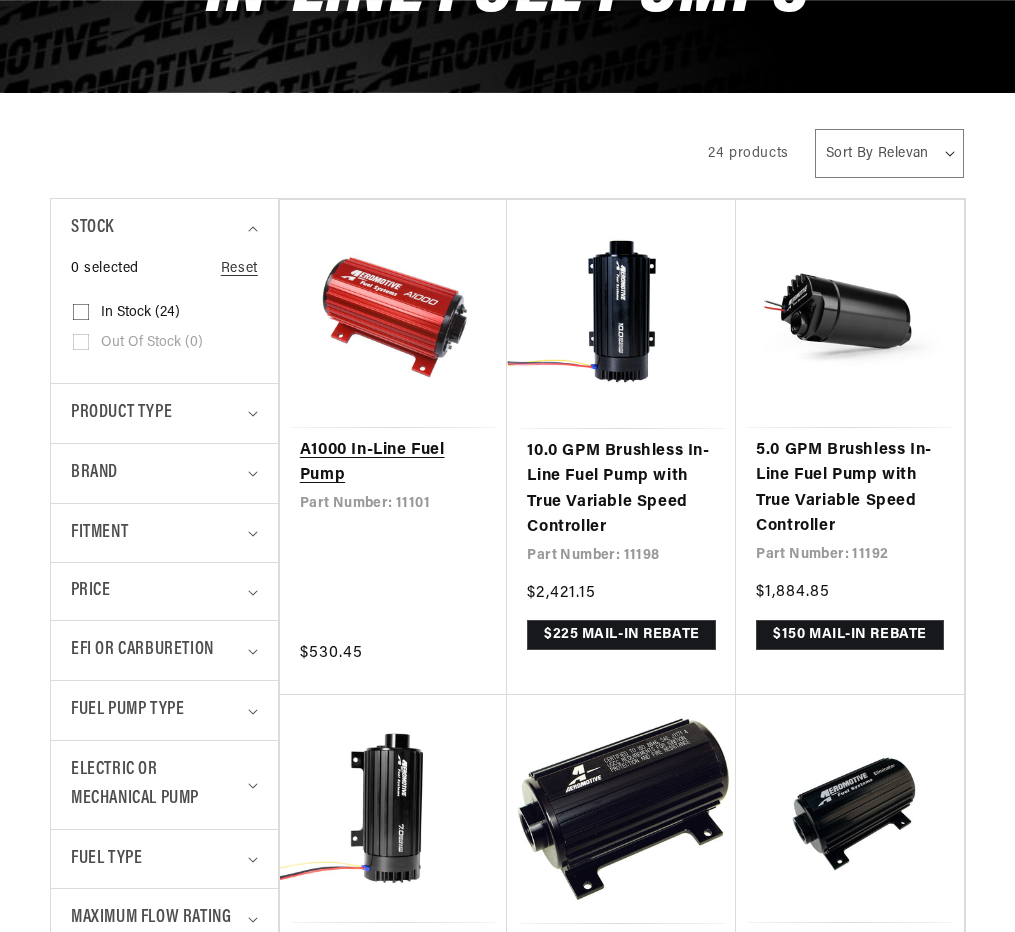 scroll, scrollTop: 400, scrollLeft: 0, axis: vertical 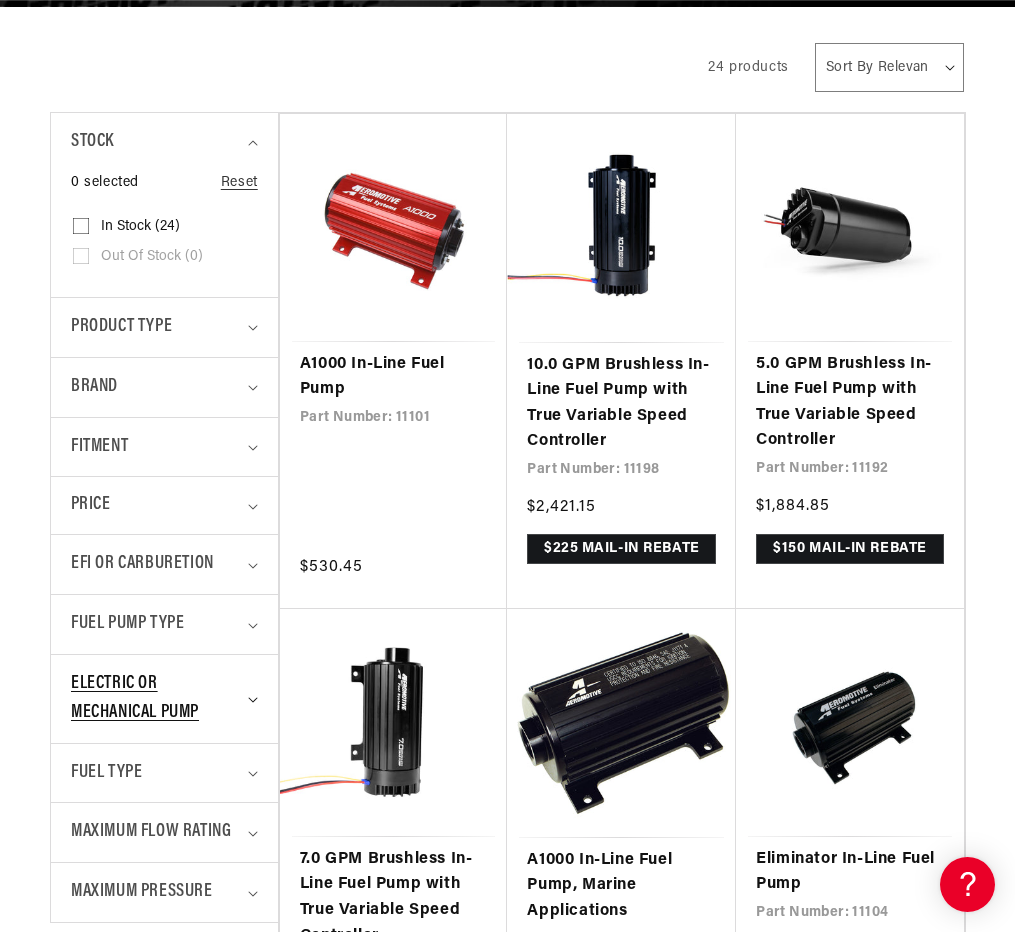 click on "Electric or Mechanical Pump" at bounding box center [155, 699] 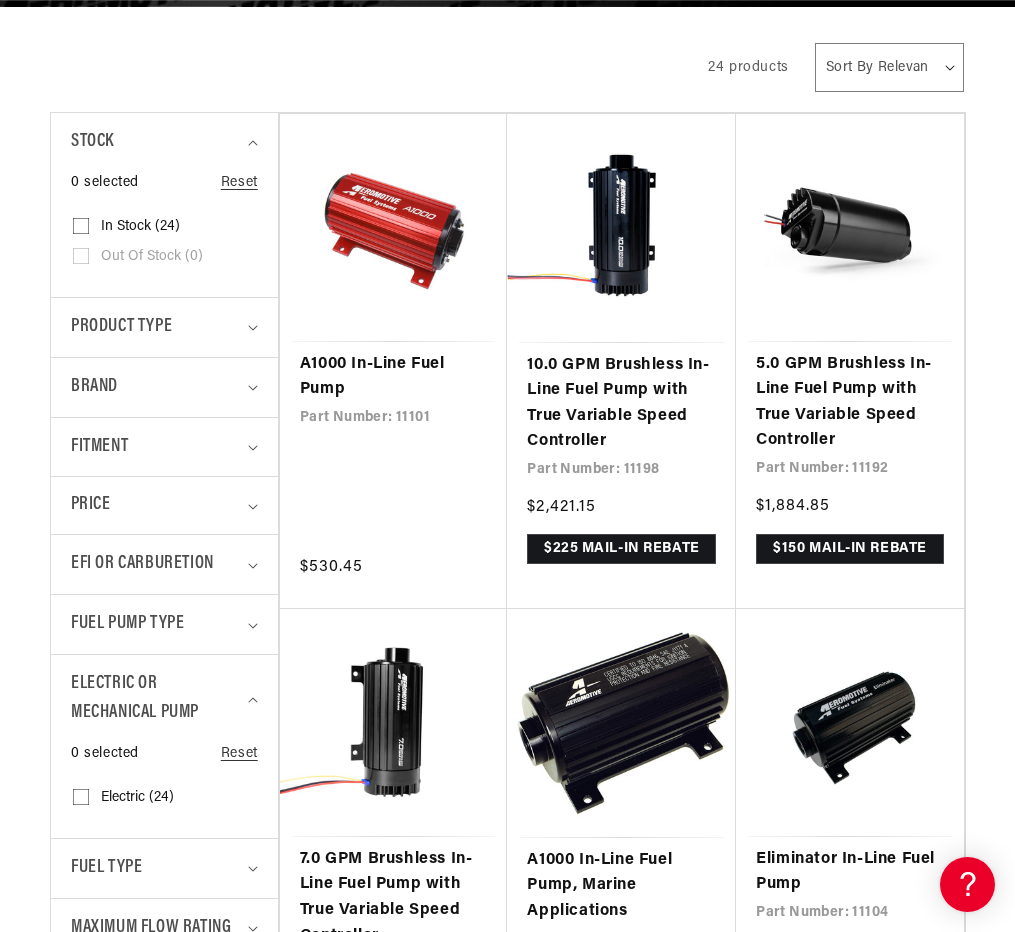 scroll, scrollTop: 0, scrollLeft: 0, axis: both 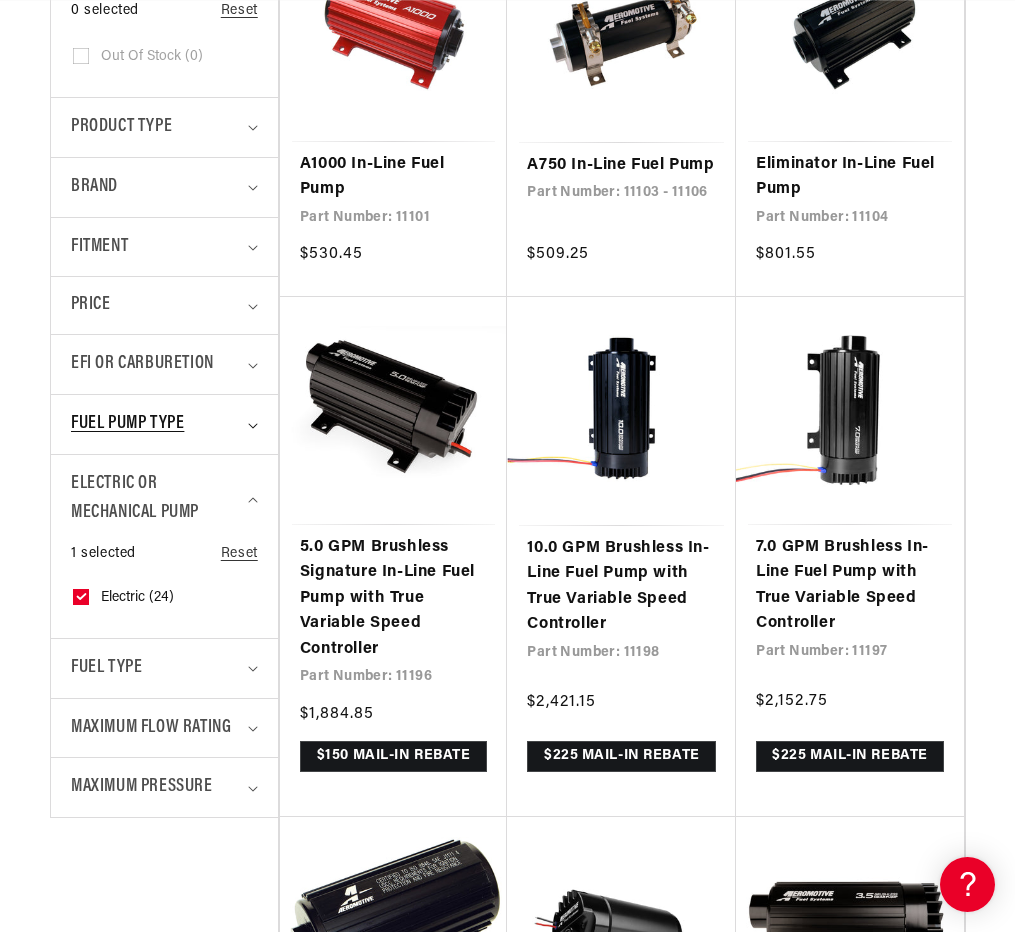 click on "Fuel Pump Type" at bounding box center (127, 424) 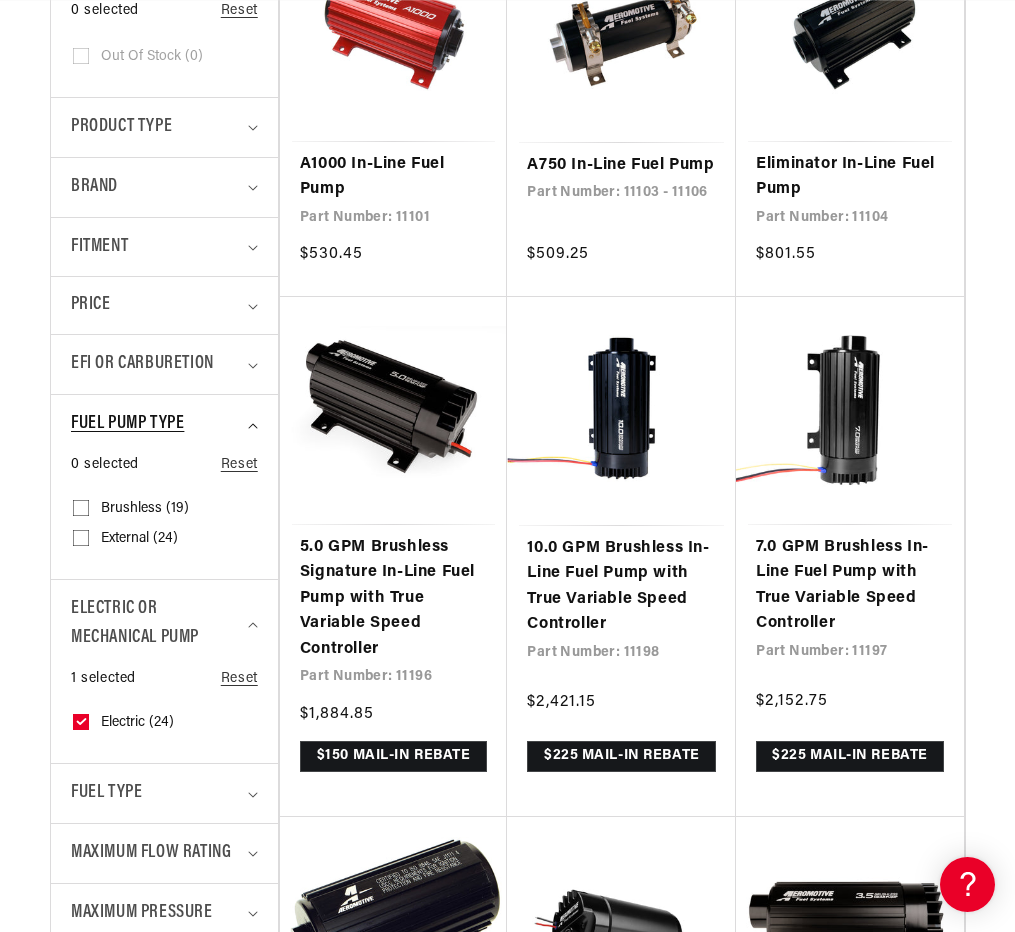 click on "Fuel Pump Type" at bounding box center [127, 424] 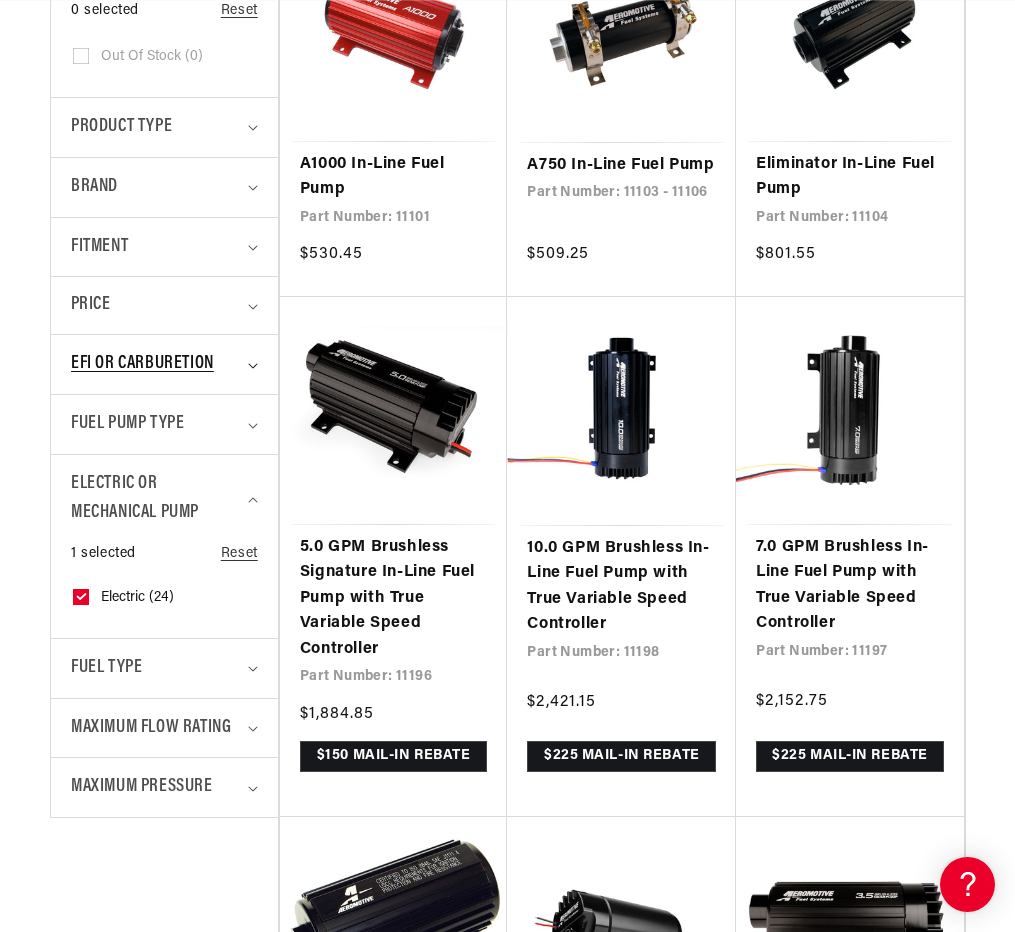 click on "EFI or Carburetion" at bounding box center [142, 364] 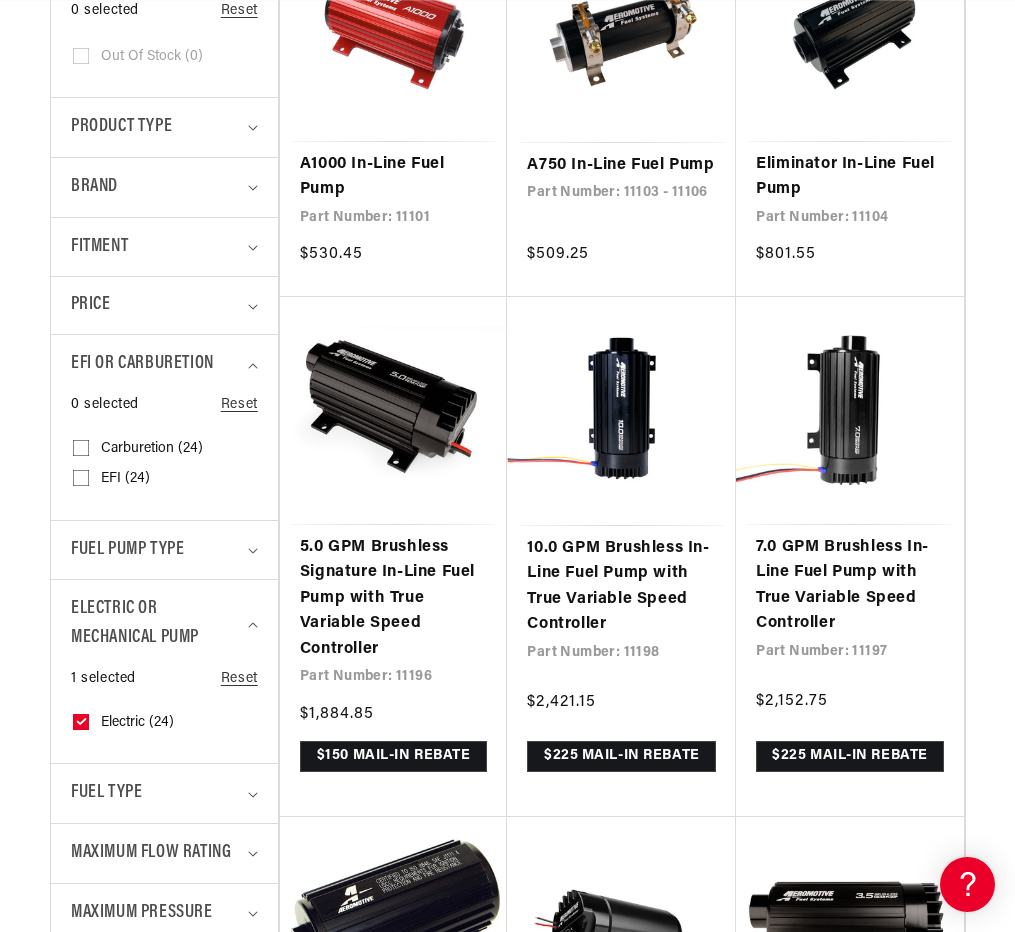 click on "Carburetion (24)
Carburetion (24 products)" at bounding box center (81, 452) 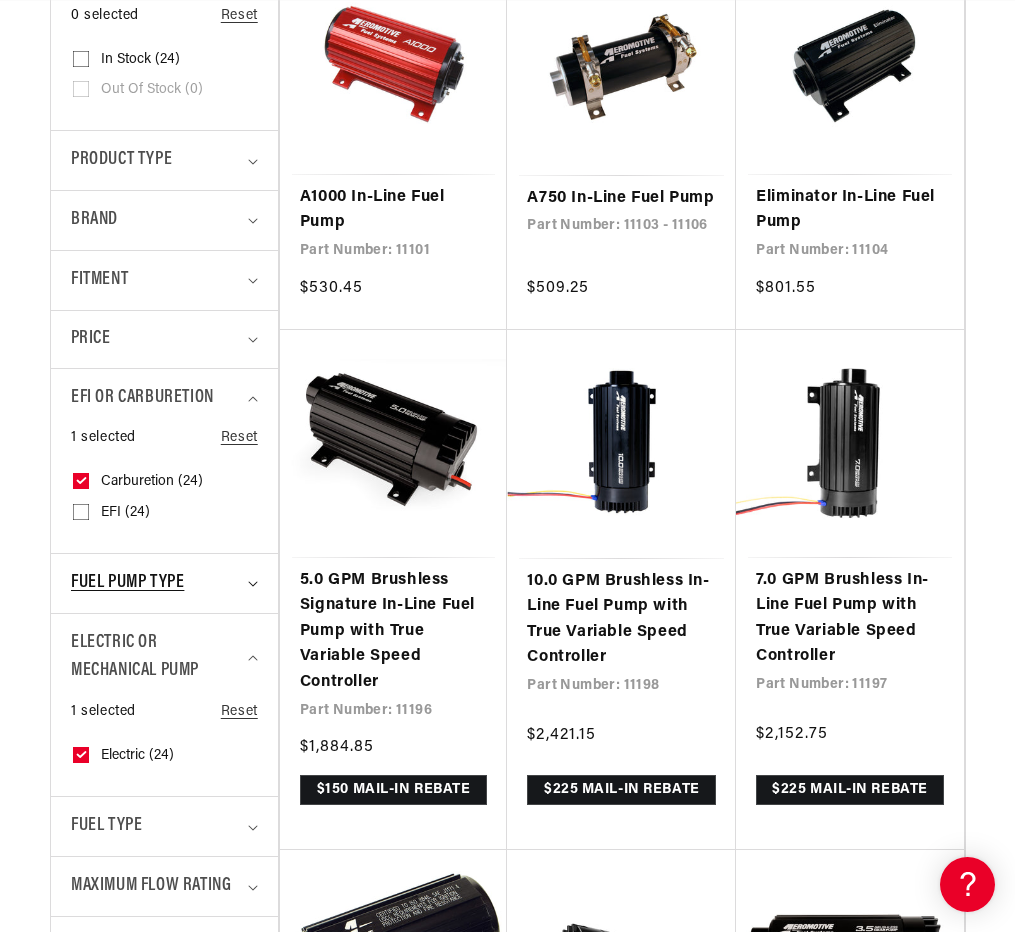 scroll, scrollTop: 0, scrollLeft: 0, axis: both 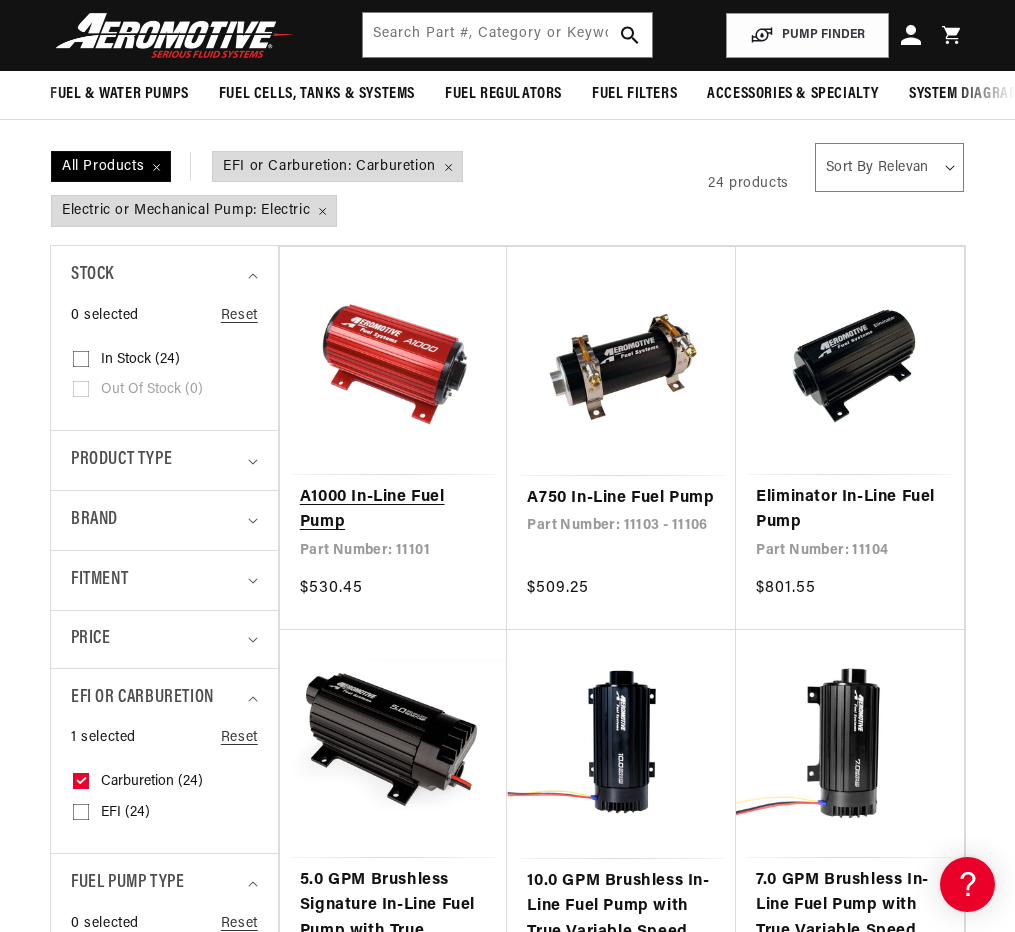 click on "A1000 In-Line Fuel Pump" at bounding box center (394, 510) 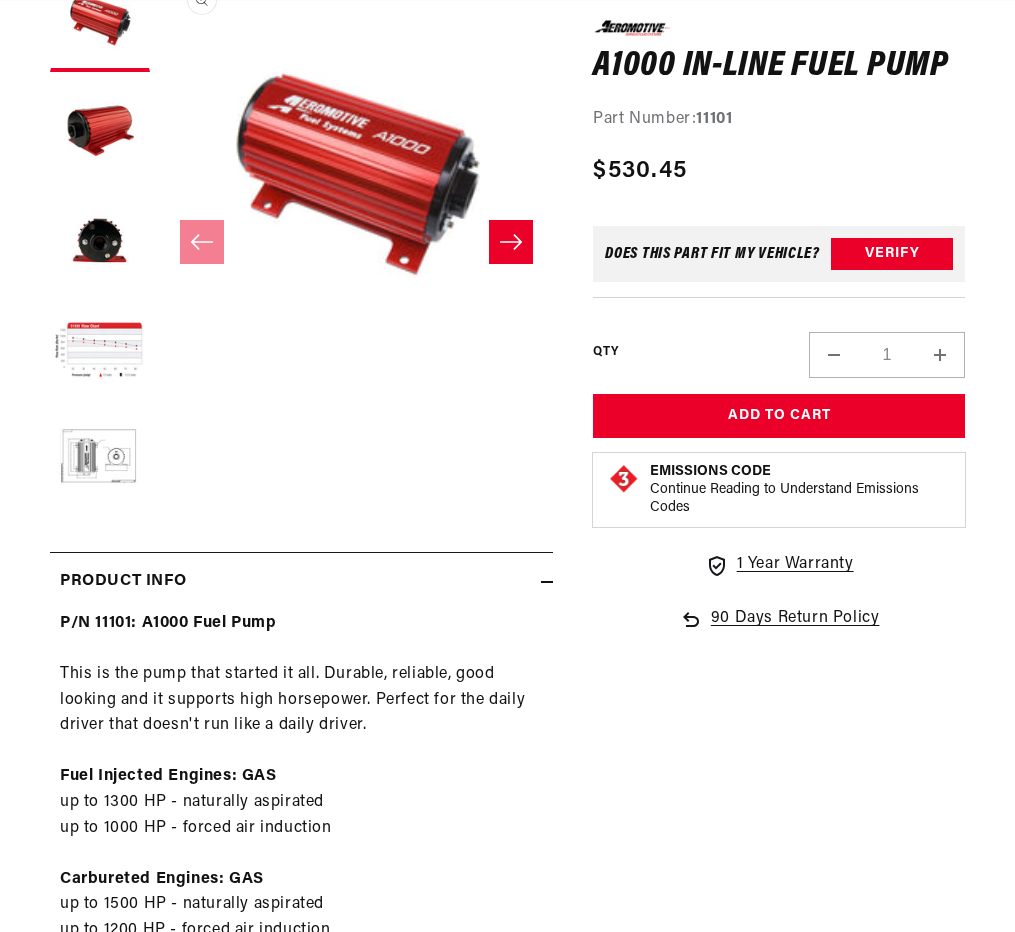 scroll, scrollTop: 500, scrollLeft: 0, axis: vertical 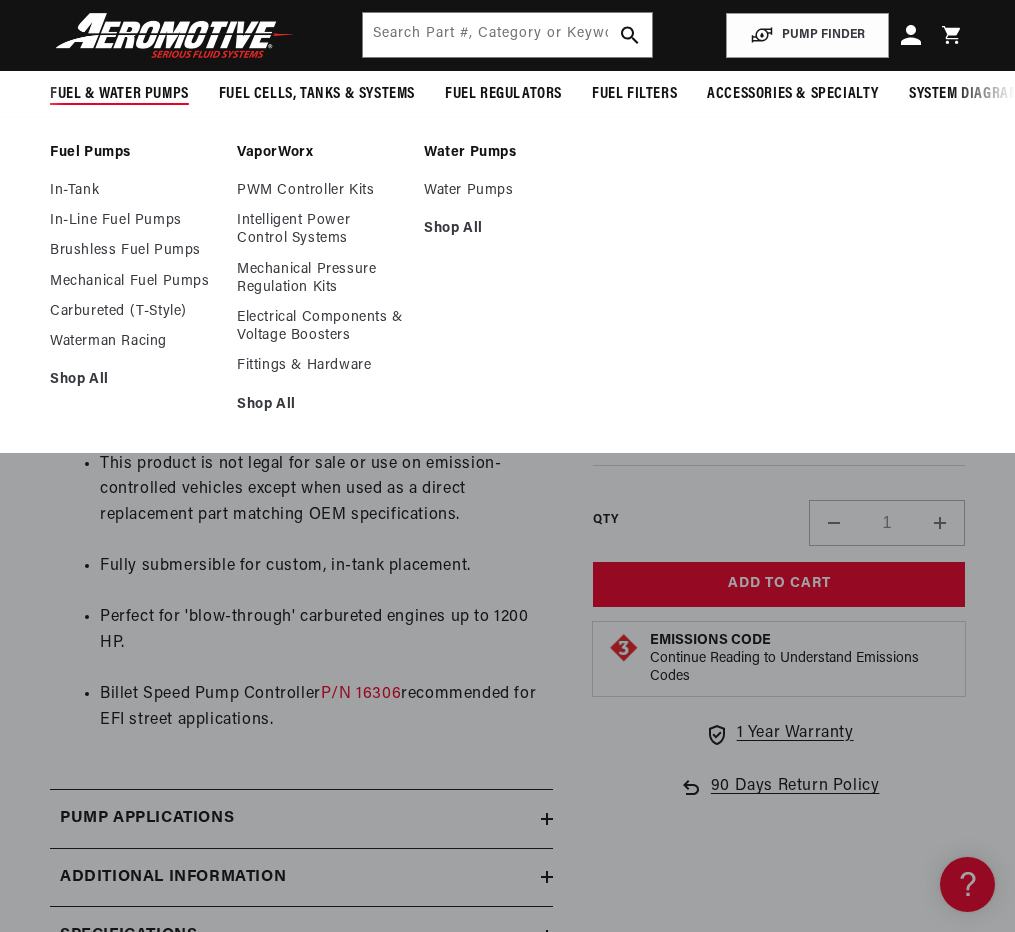click on "Fuel & Water Pumps" at bounding box center [119, 94] 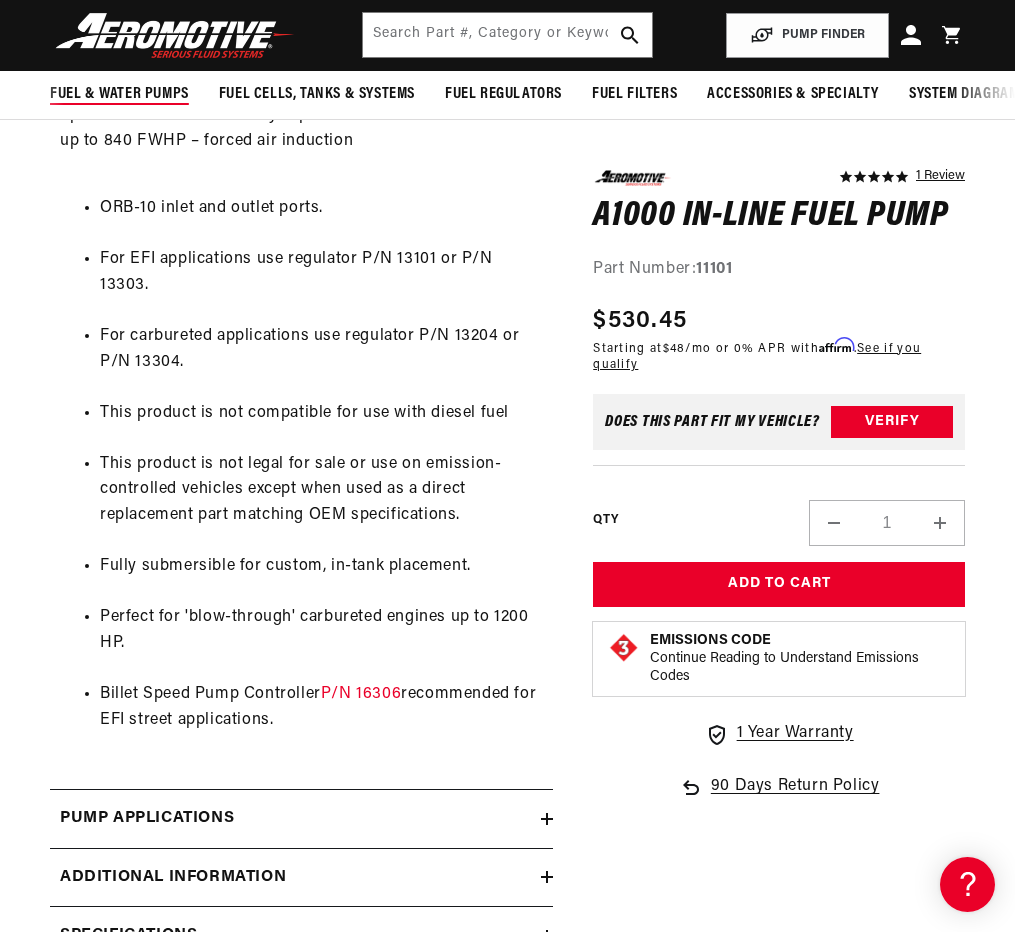 click on "Fuel & Water Pumps" at bounding box center (119, 94) 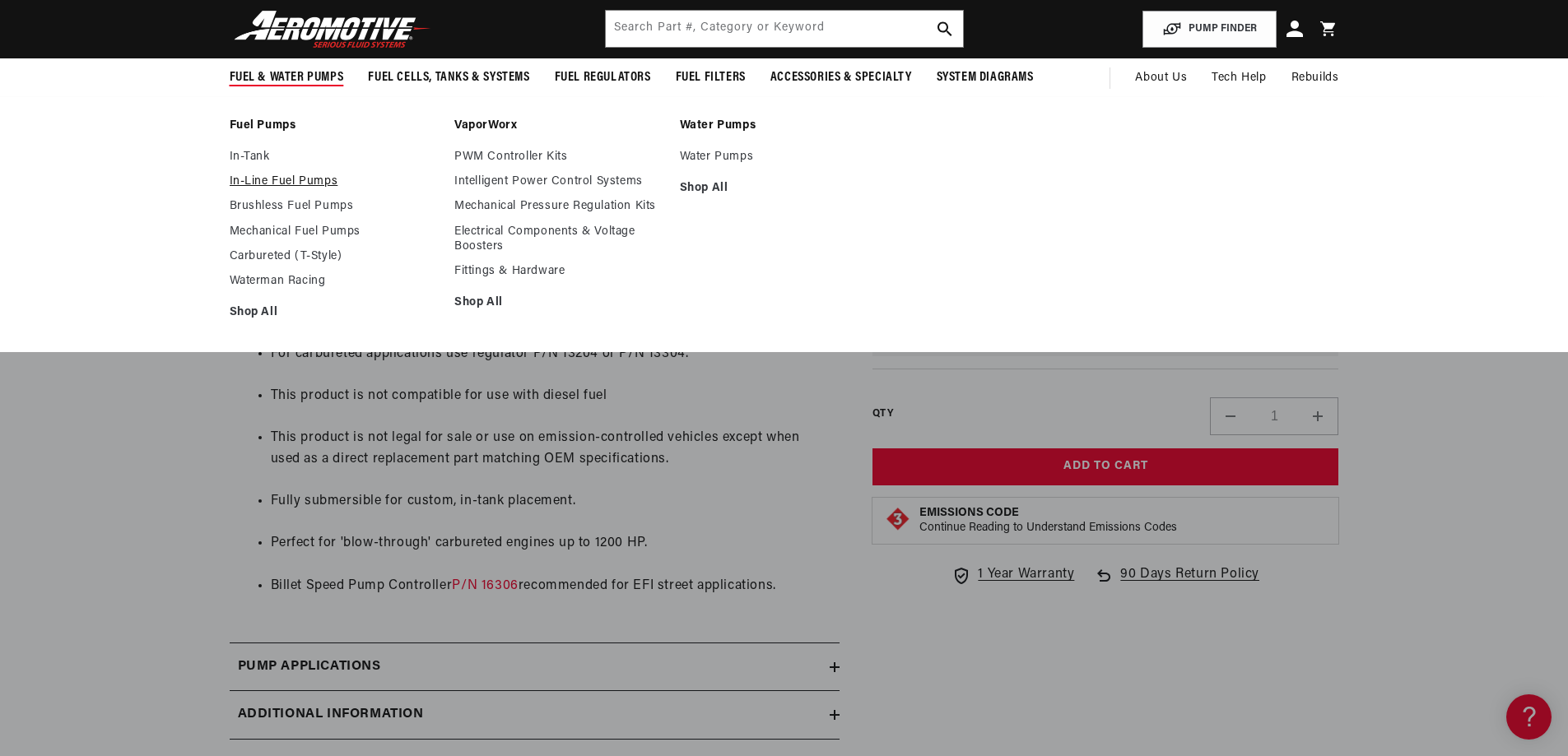 scroll, scrollTop: 0, scrollLeft: 0, axis: both 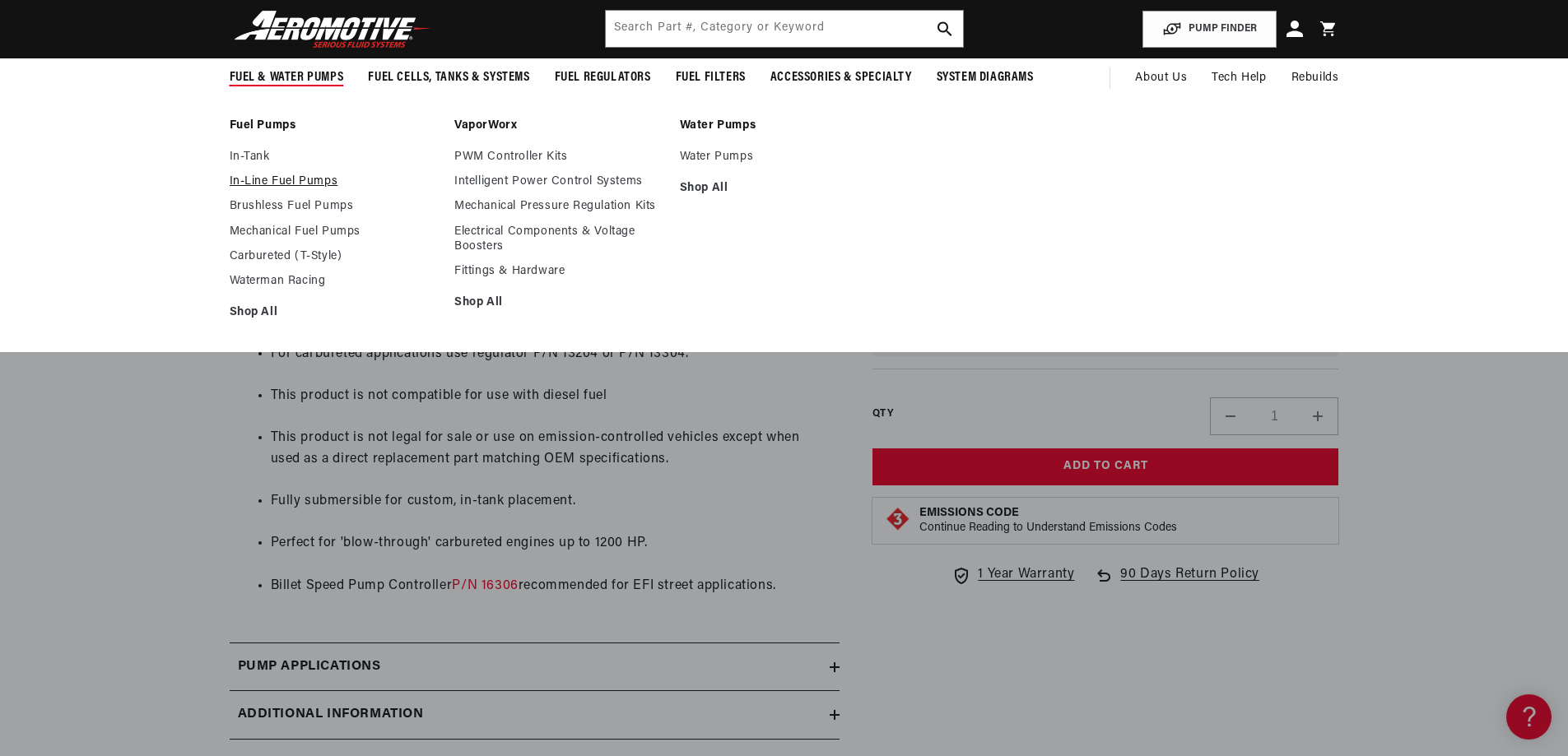 click on "In-Line Fuel Pumps" at bounding box center [334, 182] 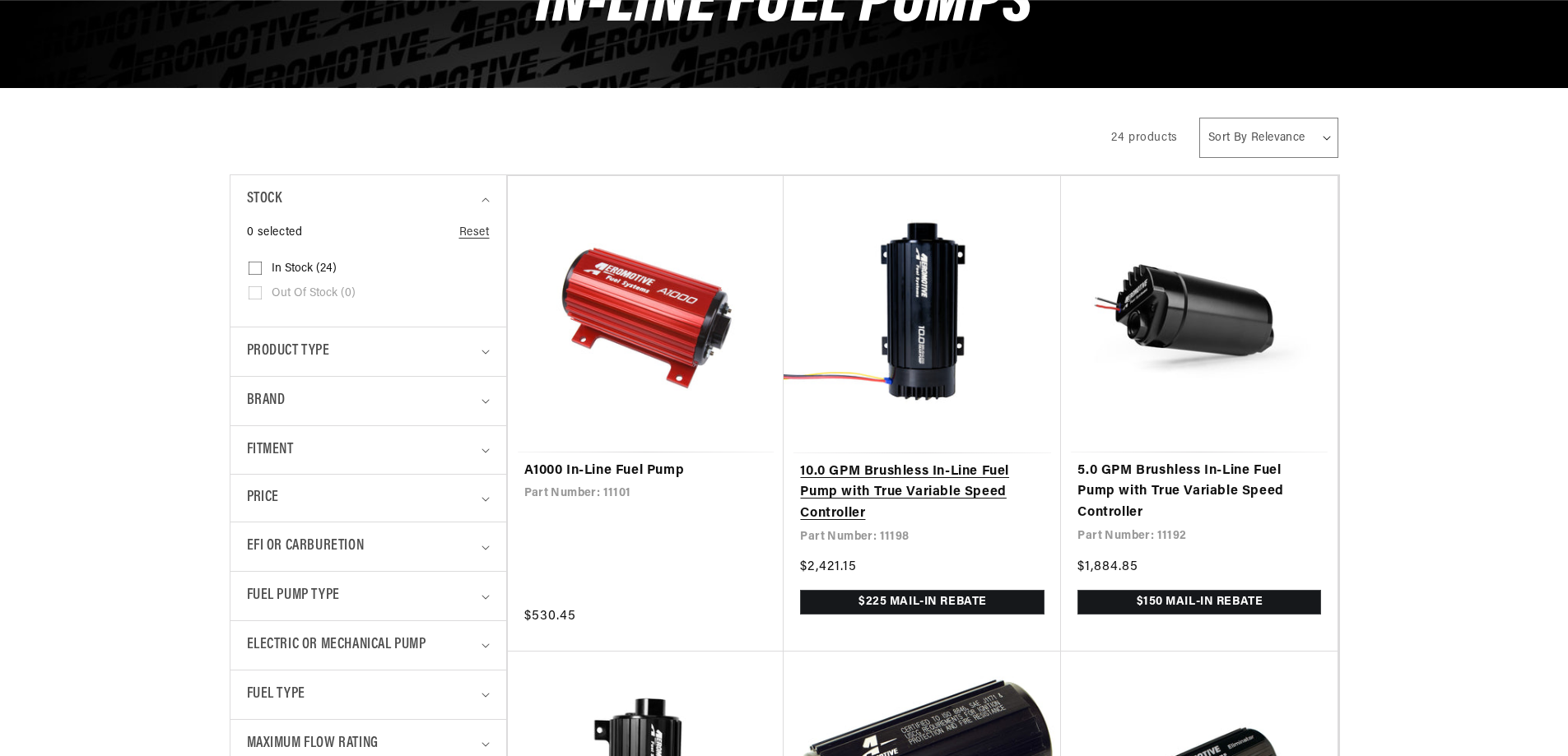 scroll, scrollTop: 329, scrollLeft: 0, axis: vertical 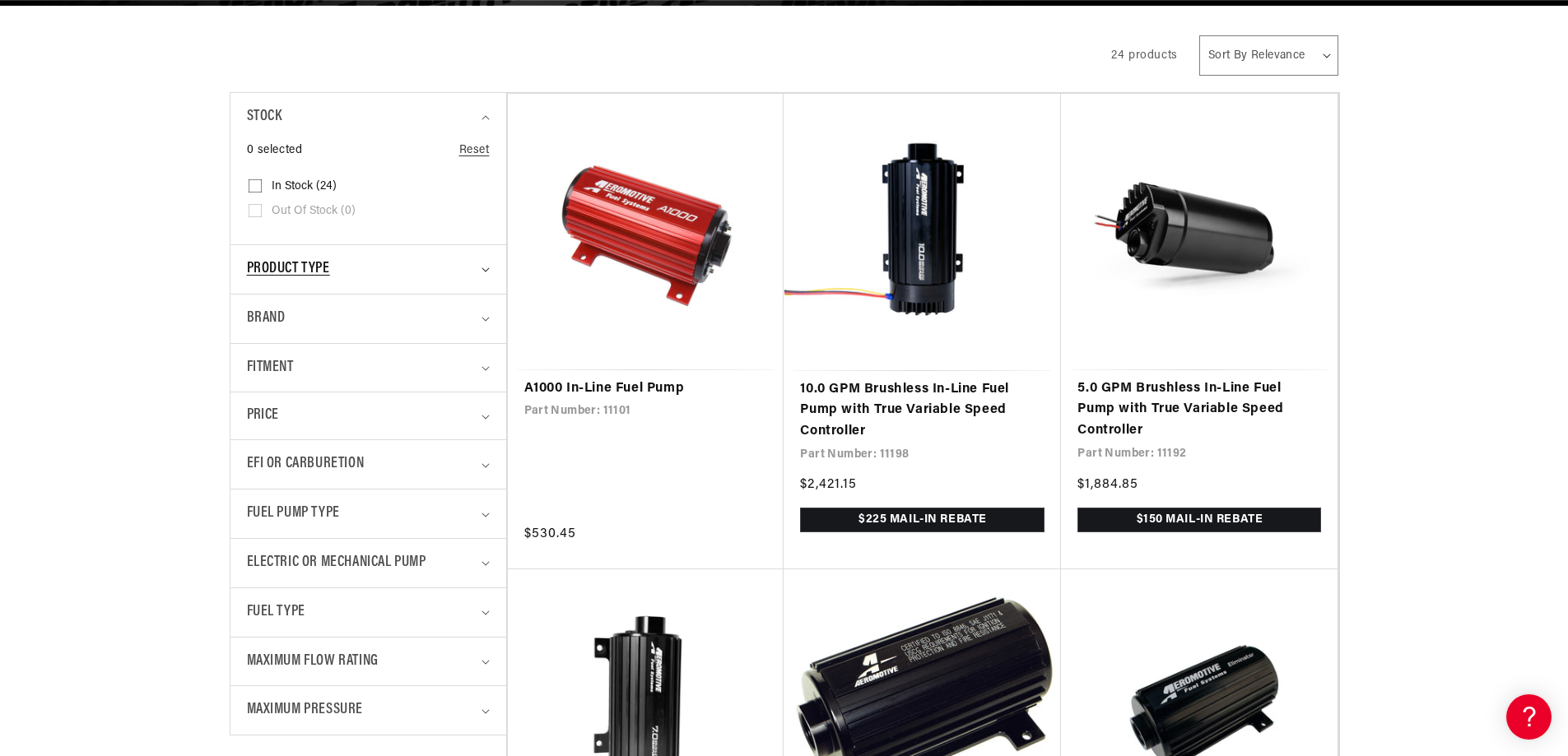 click on "Product type" at bounding box center (288, 269) 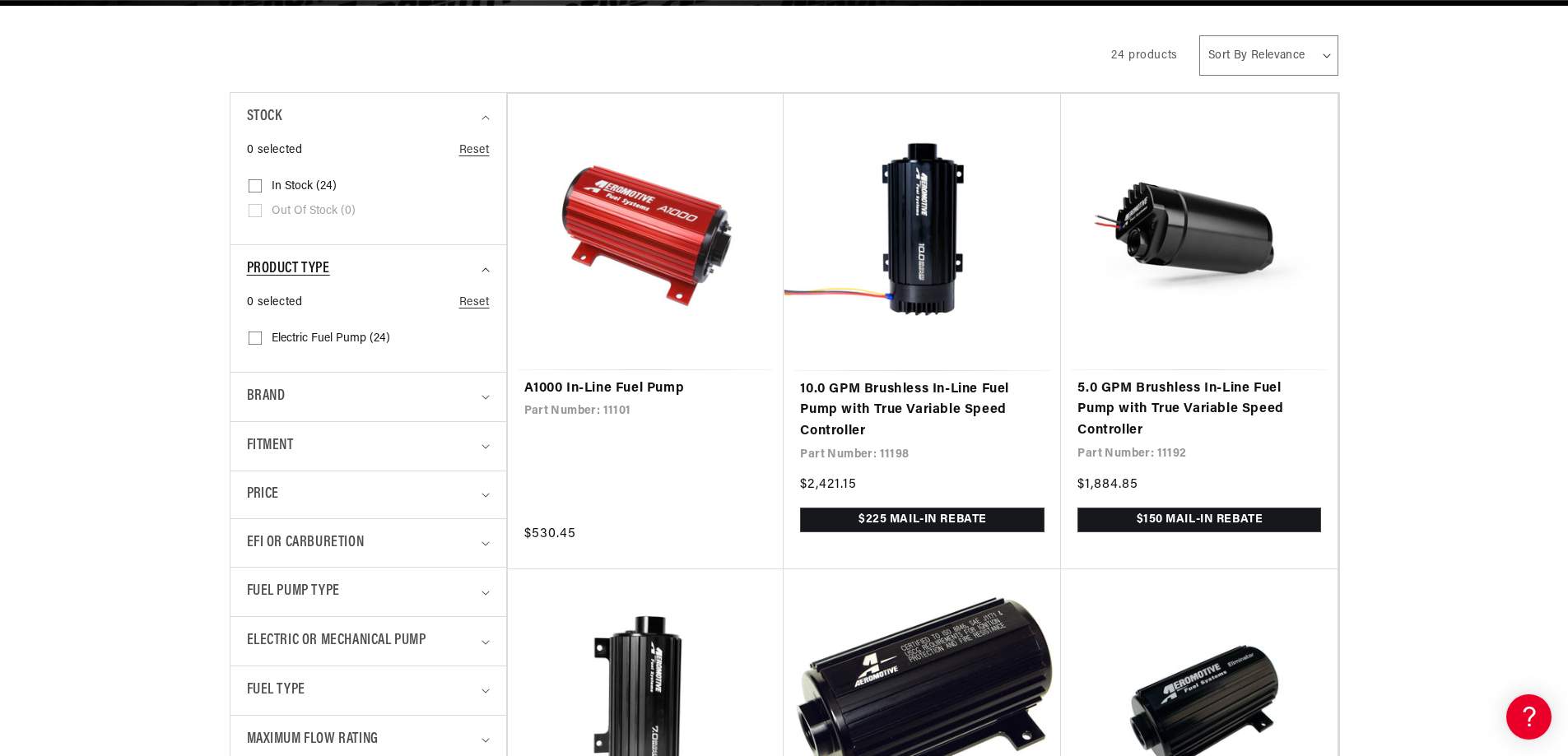 click on "Product type" at bounding box center (288, 269) 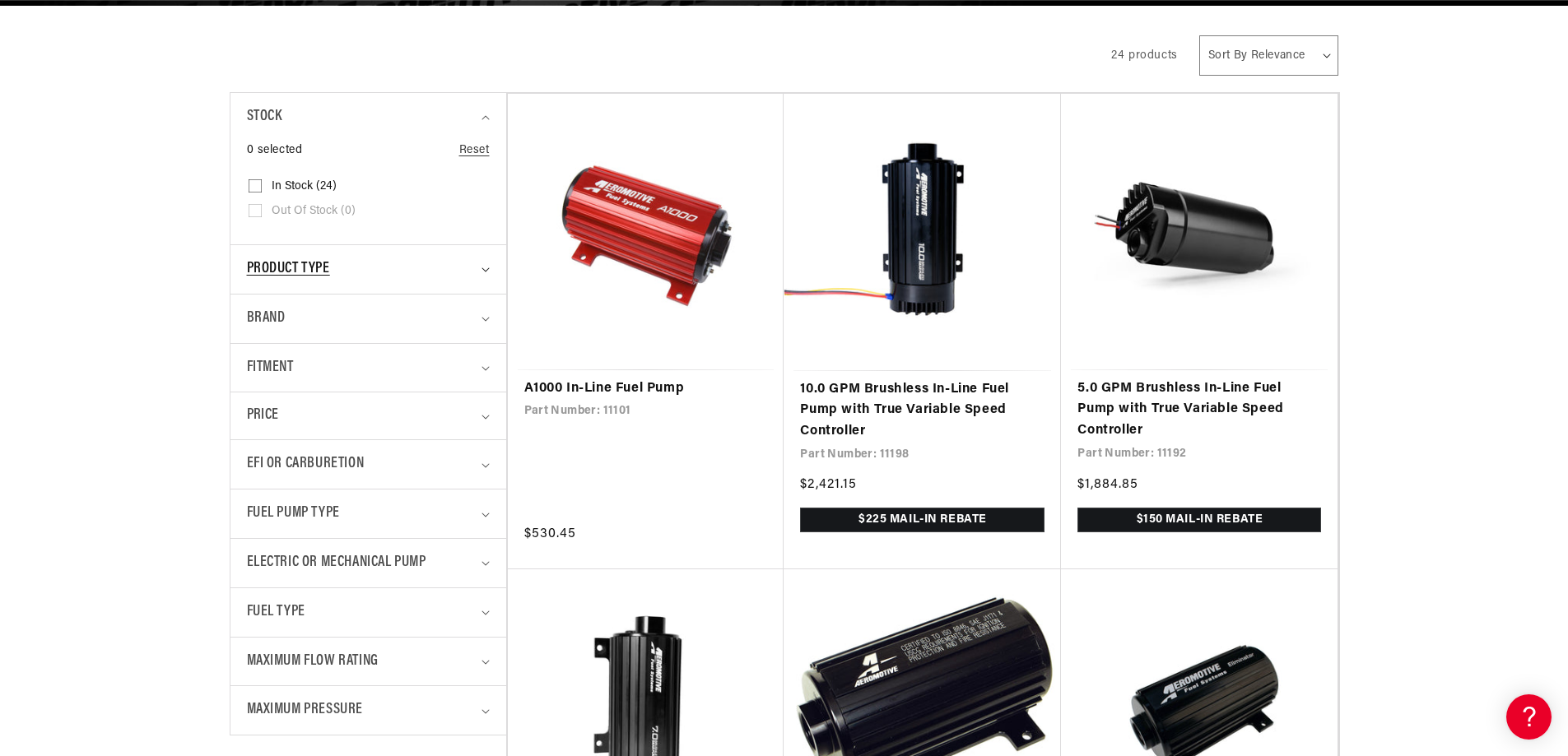 scroll, scrollTop: 0, scrollLeft: 651, axis: horizontal 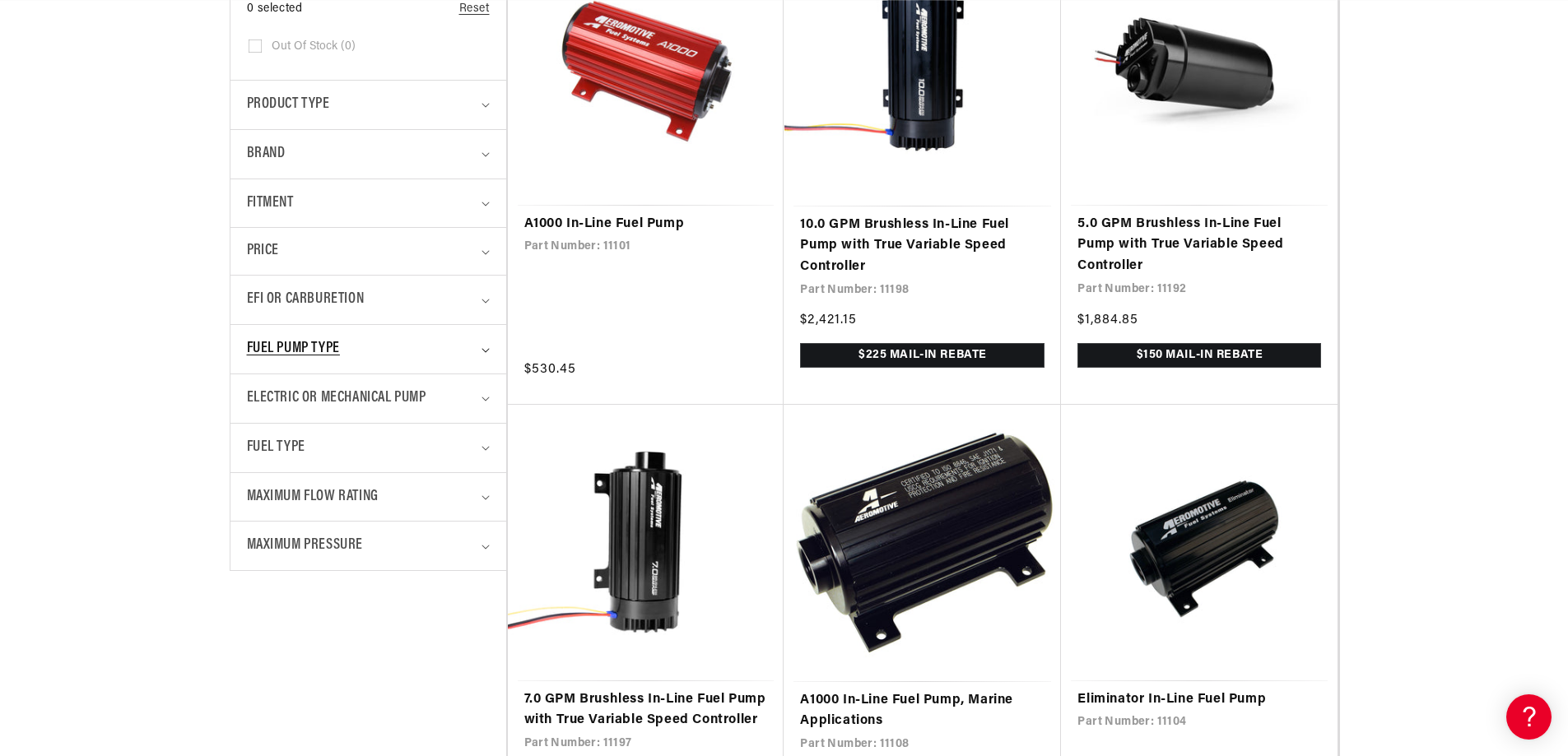 click on "Fuel Pump Type" at bounding box center (293, 349) 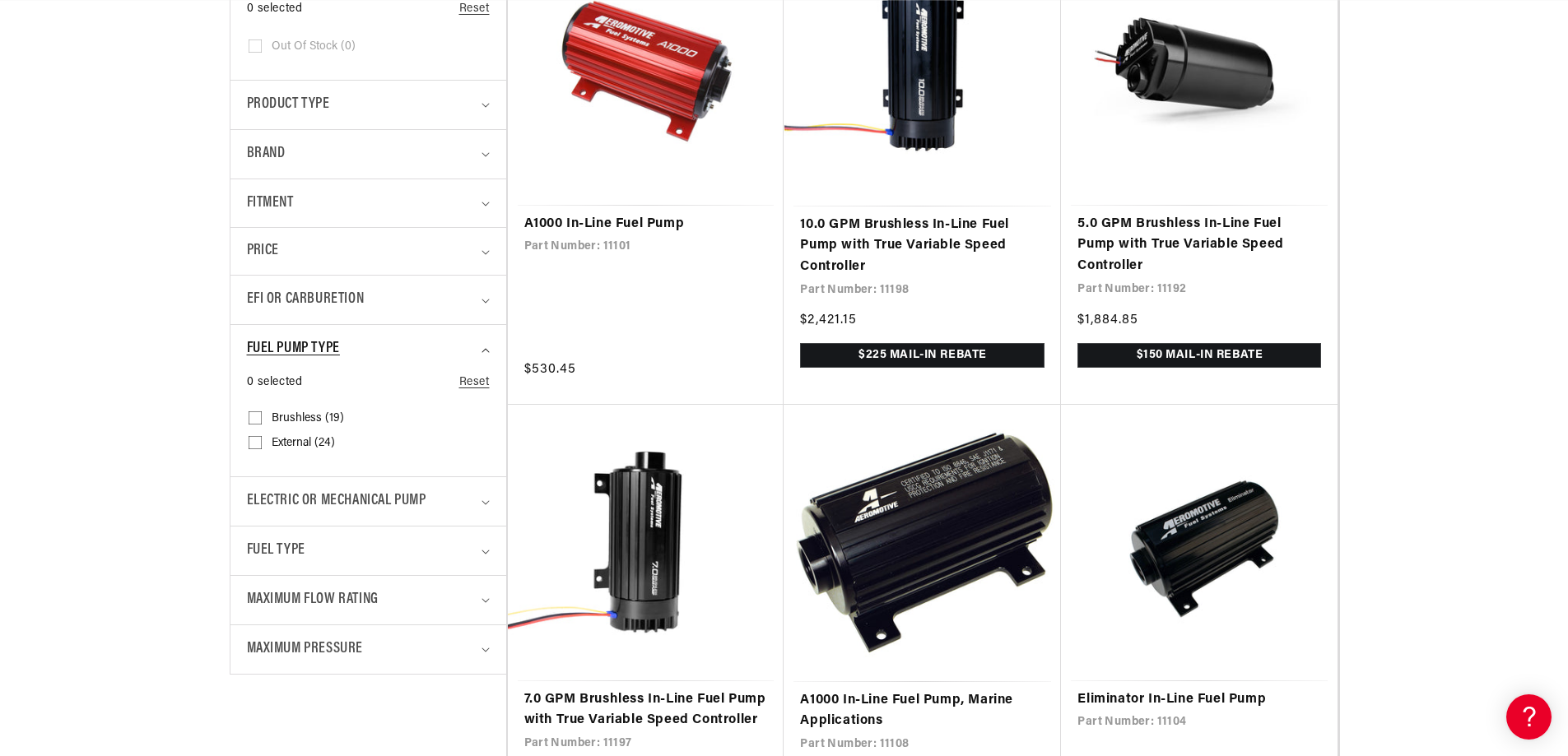 click on "Fuel Pump Type" at bounding box center (293, 349) 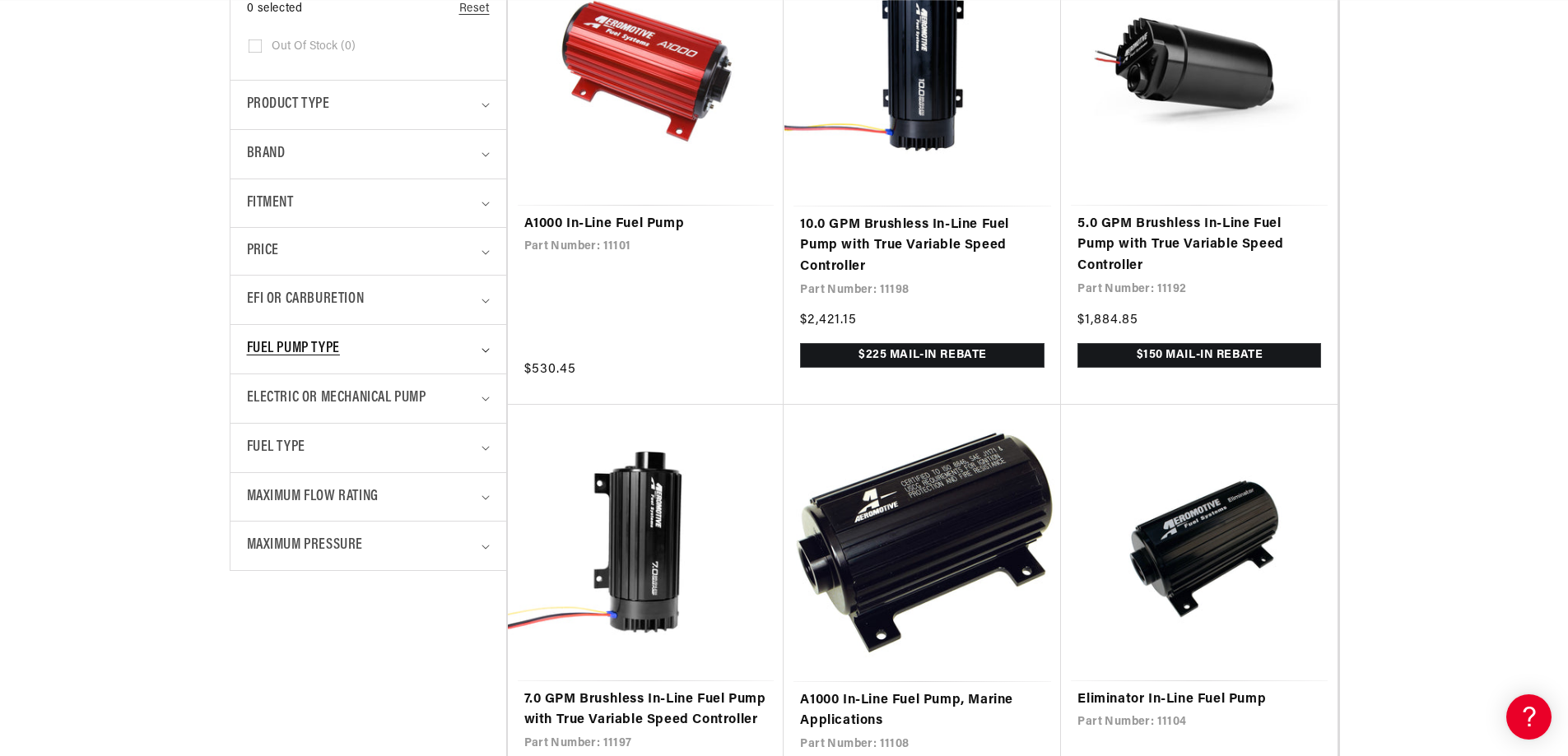 scroll, scrollTop: 0, scrollLeft: 0, axis: both 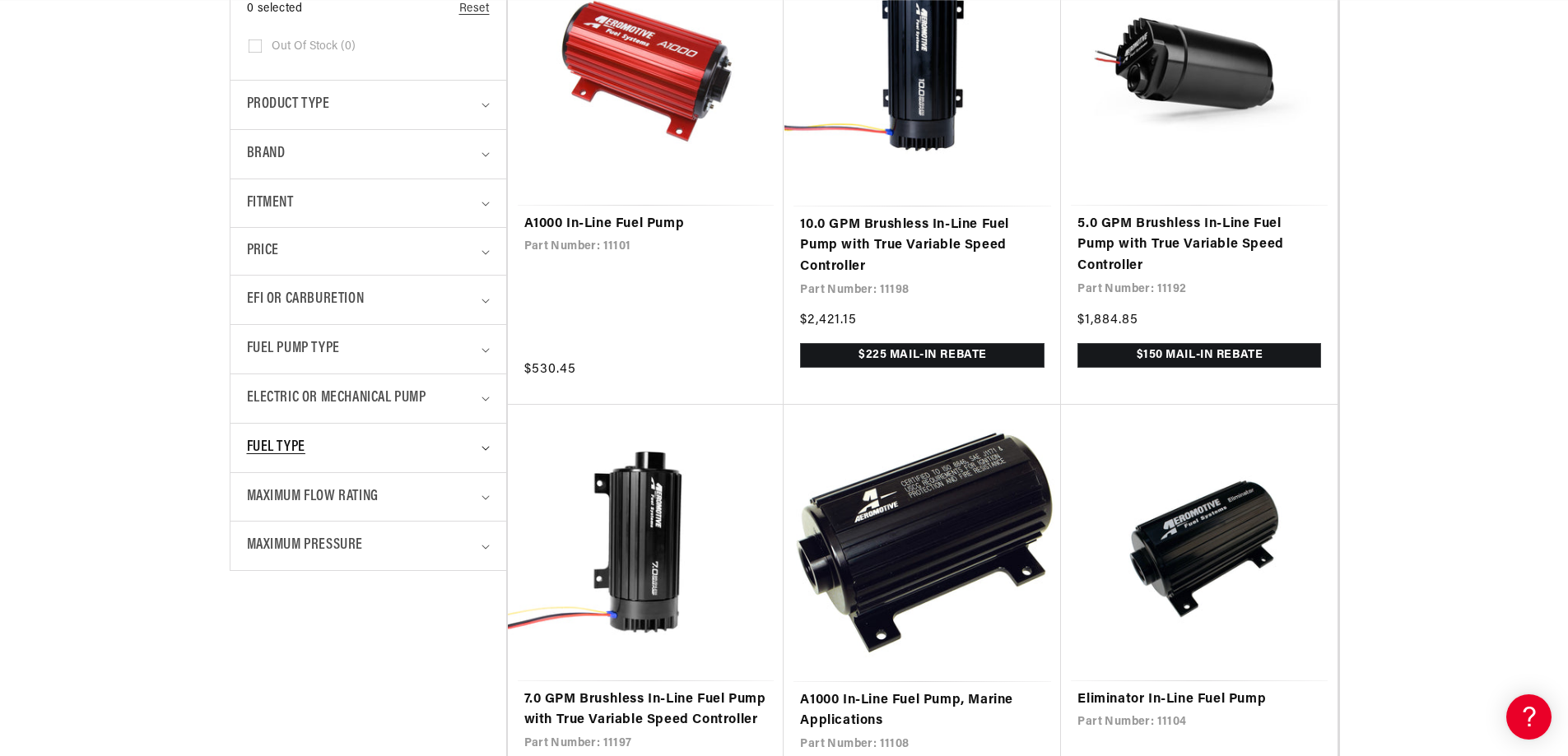 click on "Fuel Type" at bounding box center [276, 448] 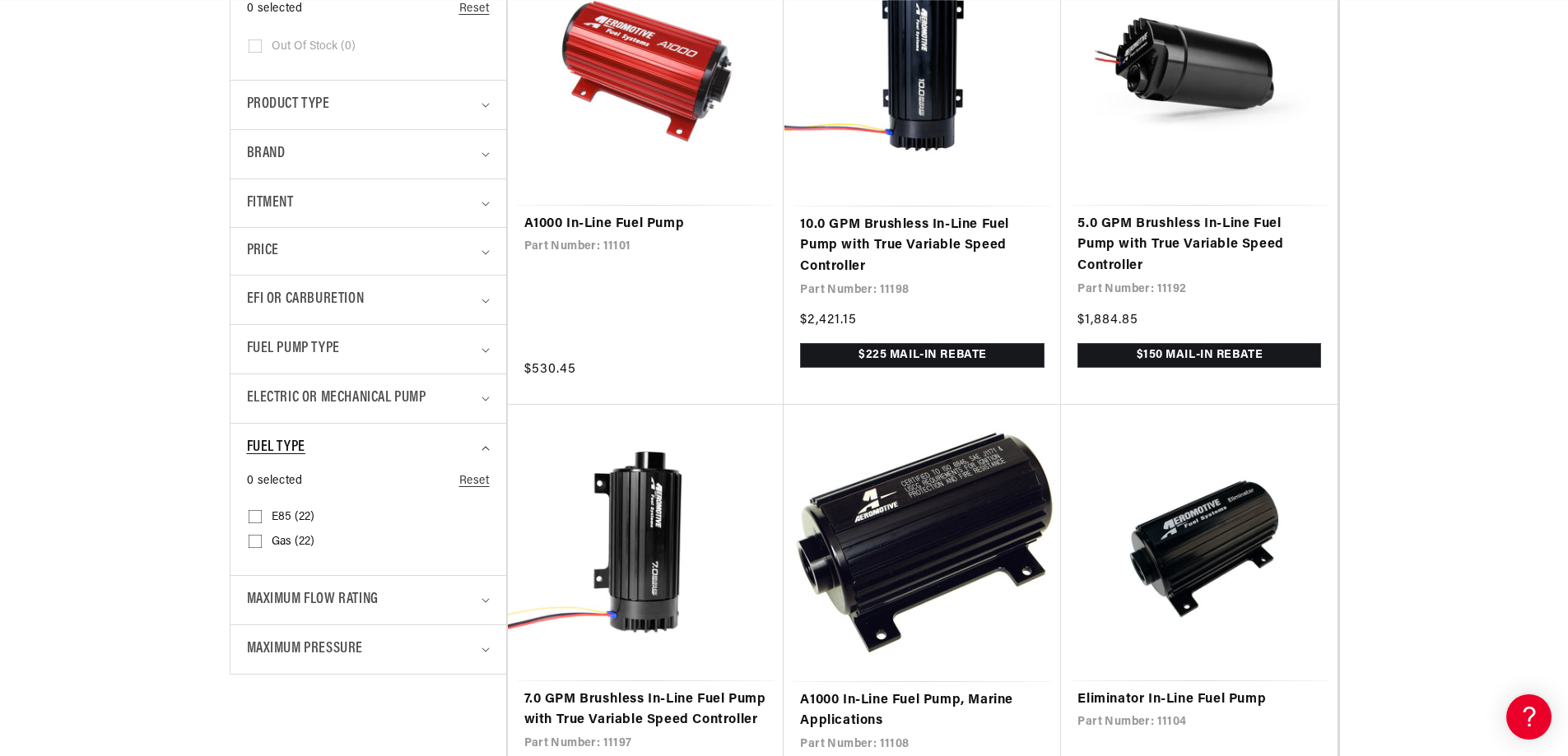 scroll, scrollTop: 0, scrollLeft: 323, axis: horizontal 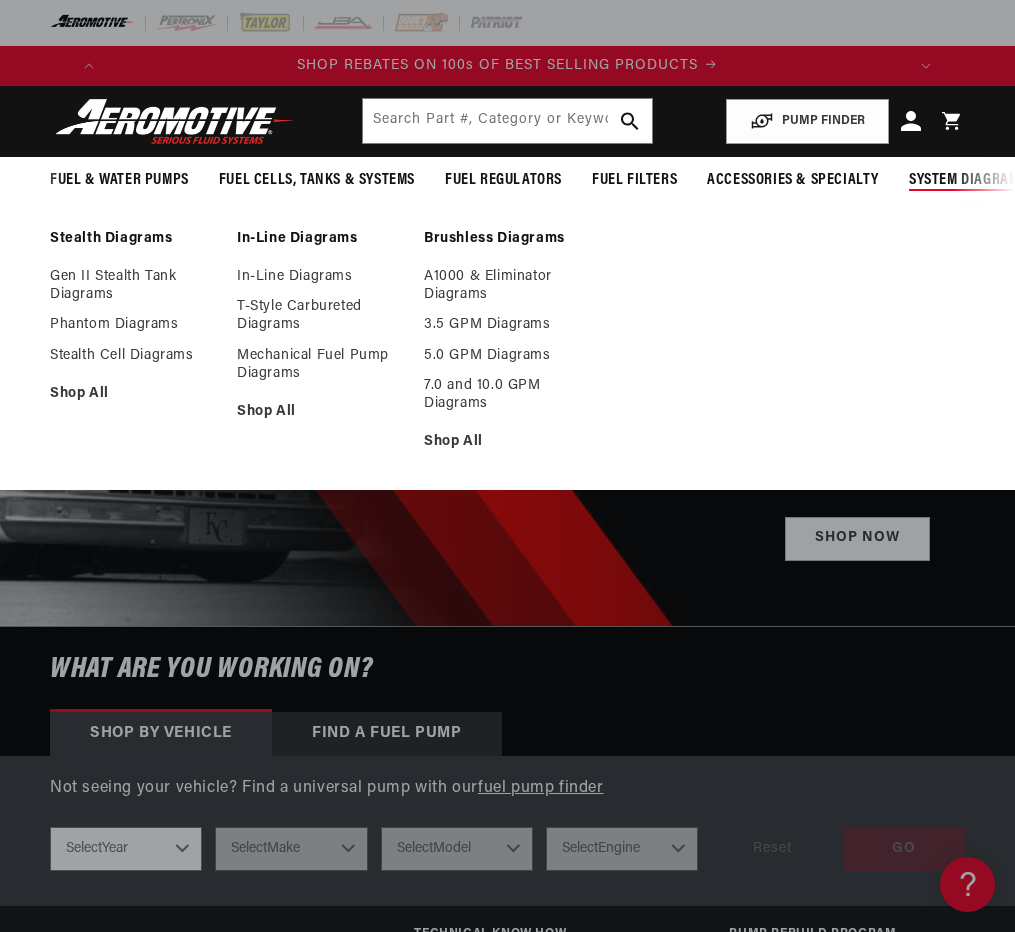 click on "System Diagrams" at bounding box center (968, 180) 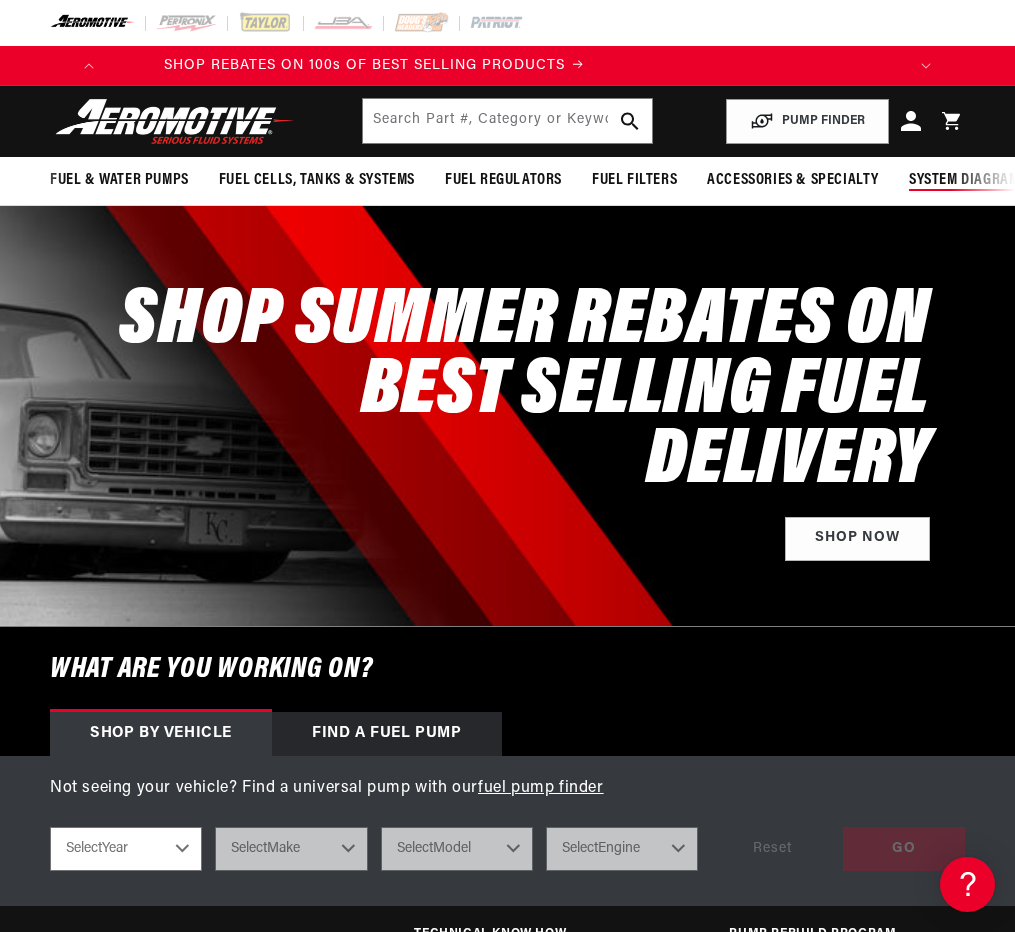 click on "System Diagrams" at bounding box center (968, 180) 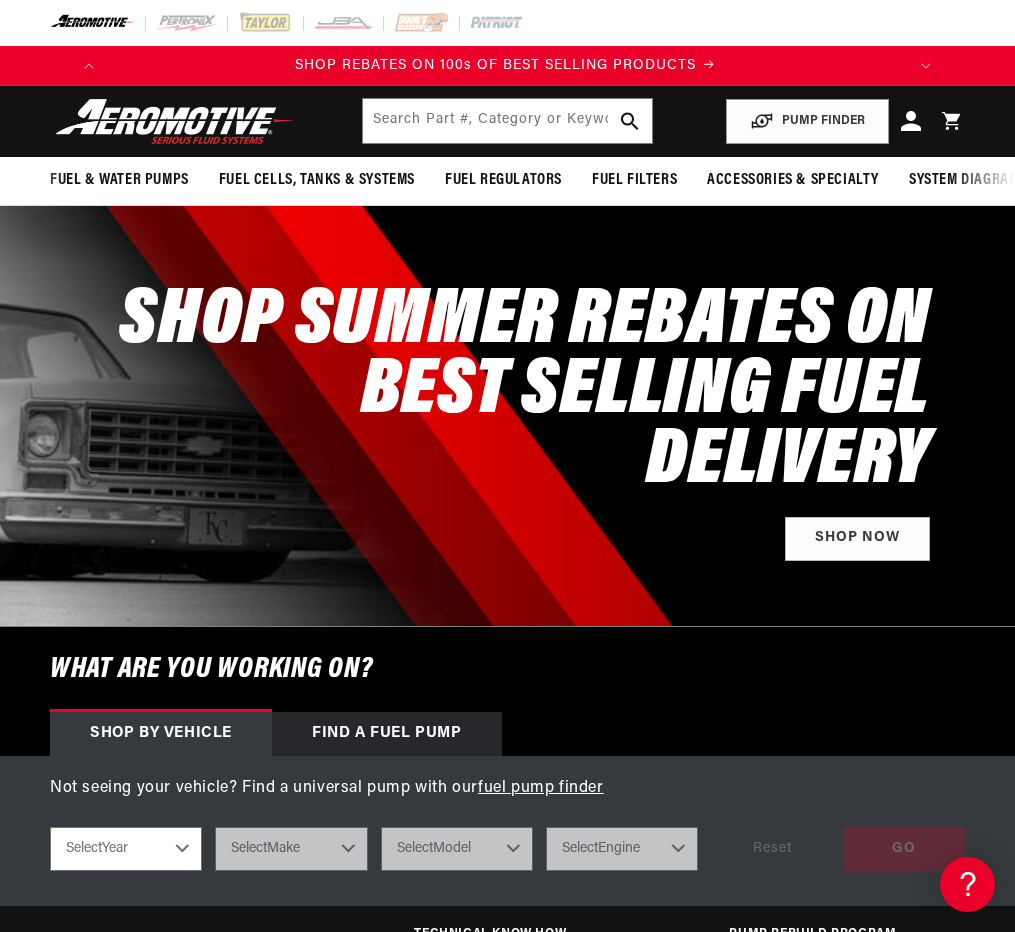 scroll, scrollTop: 0, scrollLeft: 0, axis: both 